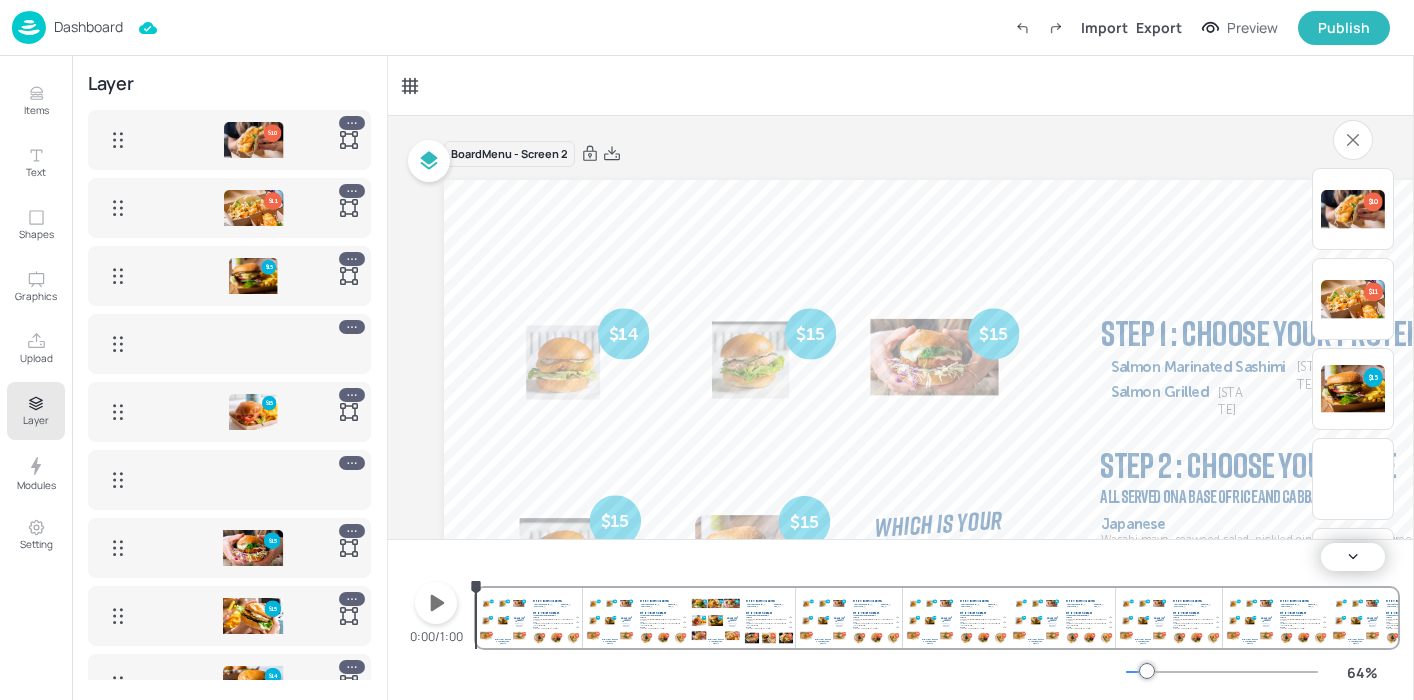 scroll, scrollTop: 0, scrollLeft: 0, axis: both 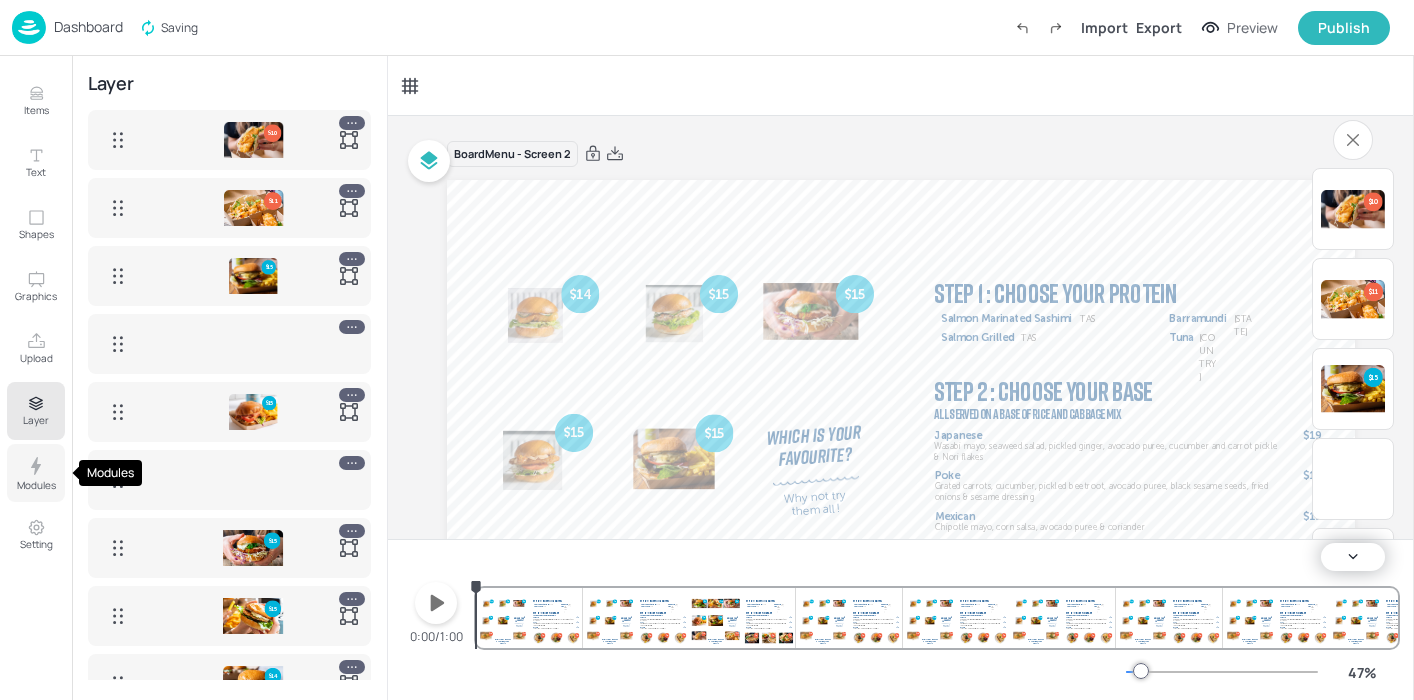 click on "Modules" at bounding box center [36, 485] 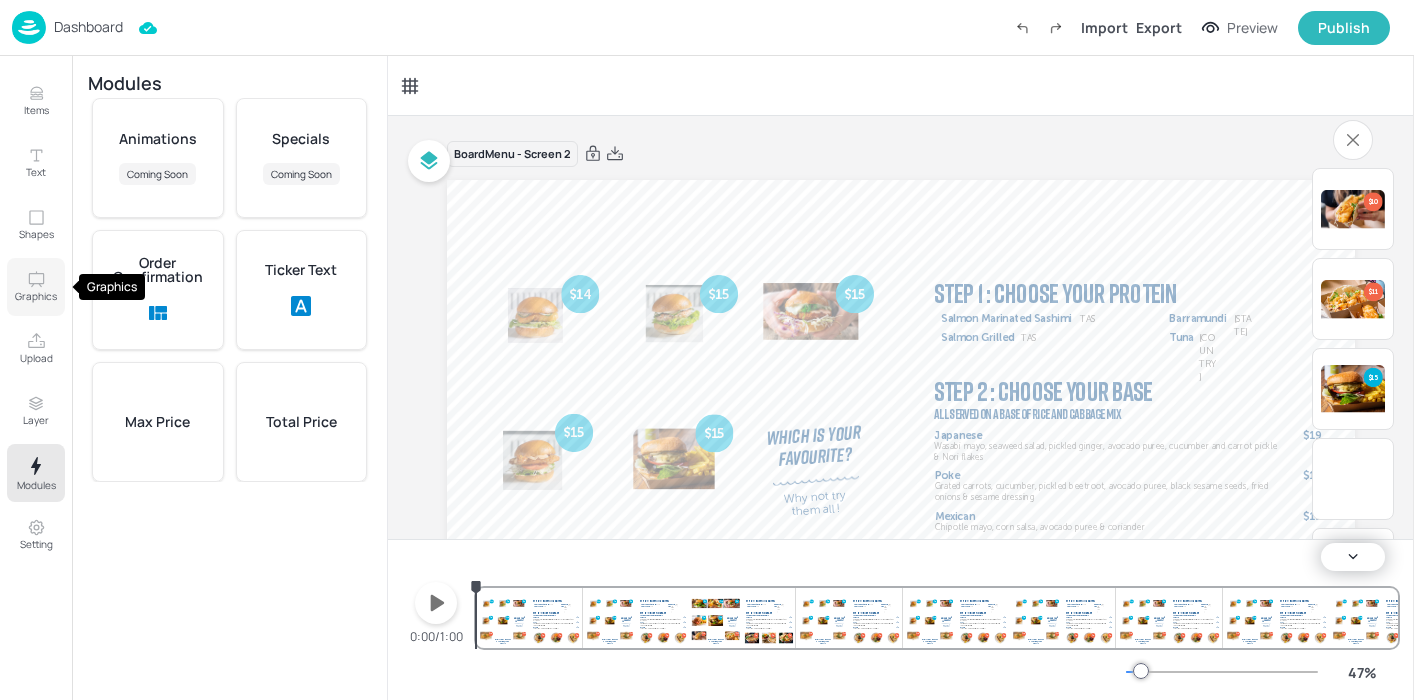 click on "Graphics" at bounding box center (36, 296) 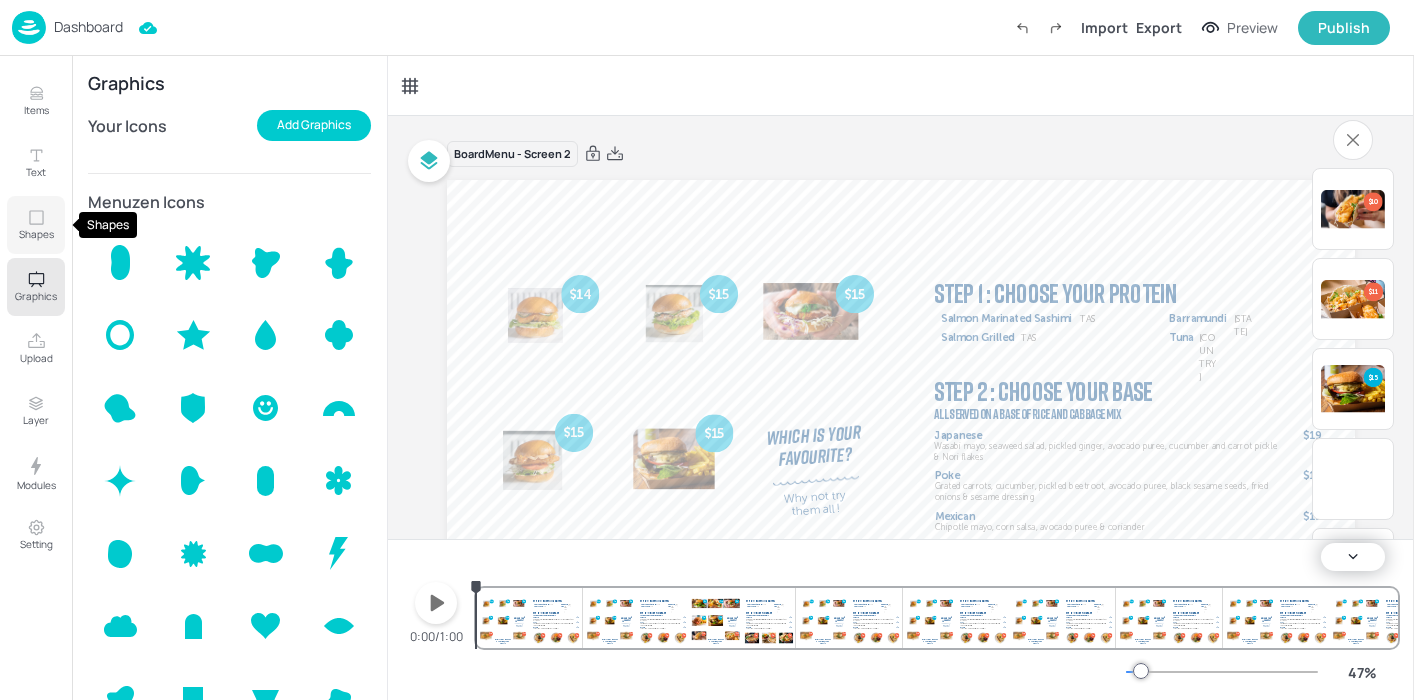 click on "Shapes" at bounding box center [36, 225] 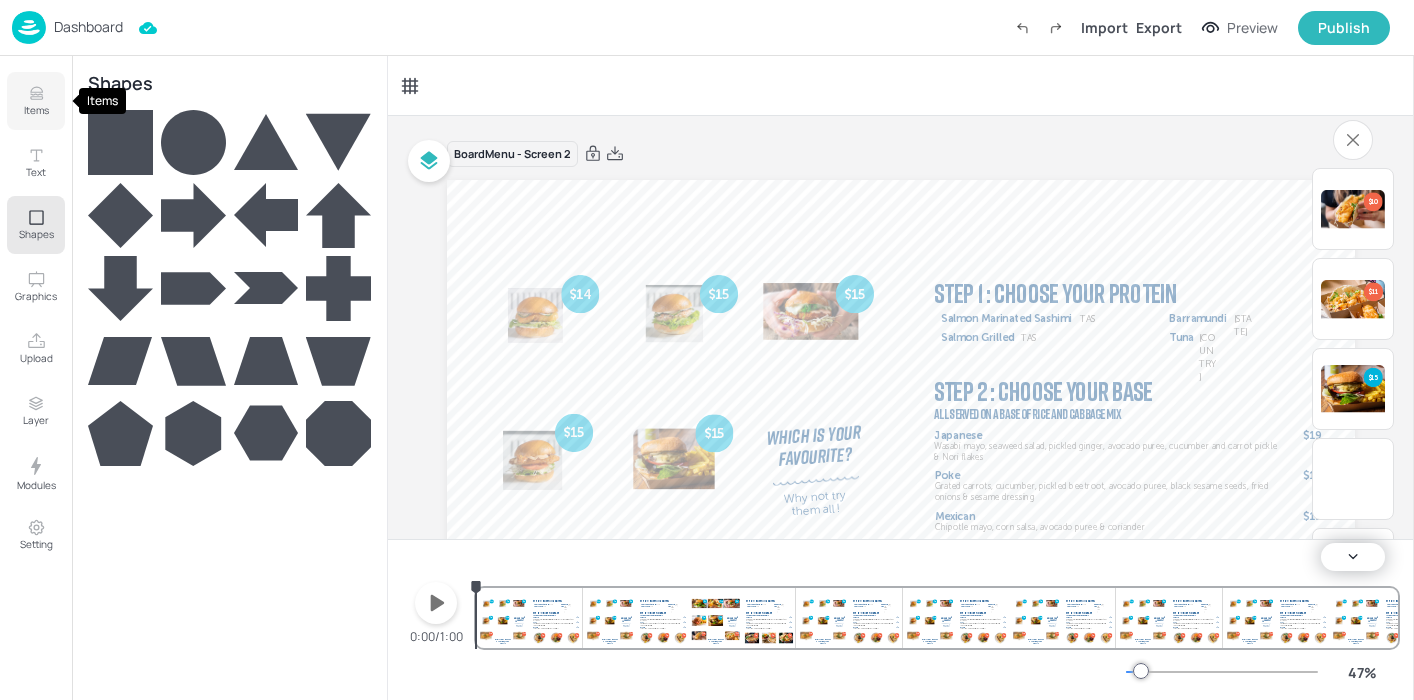 click on "Items" at bounding box center [36, 110] 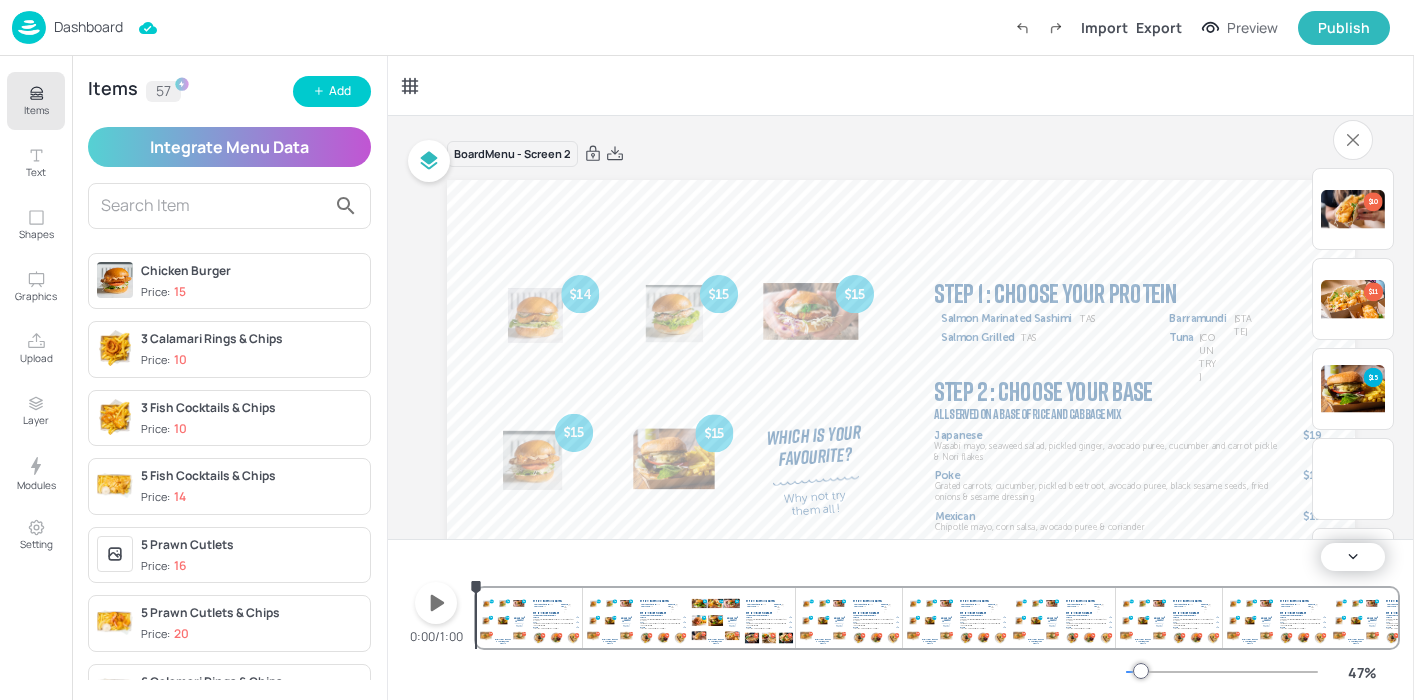 click at bounding box center (29, 27) 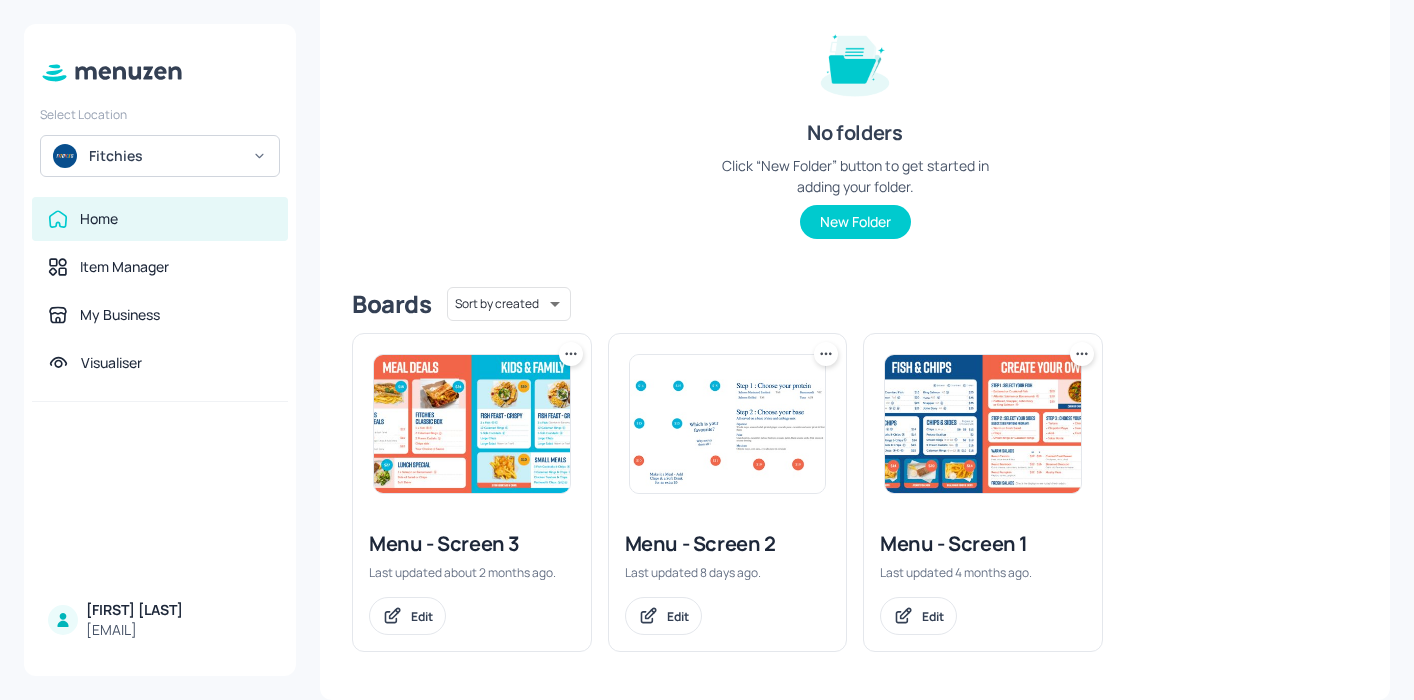 scroll, scrollTop: 234, scrollLeft: 0, axis: vertical 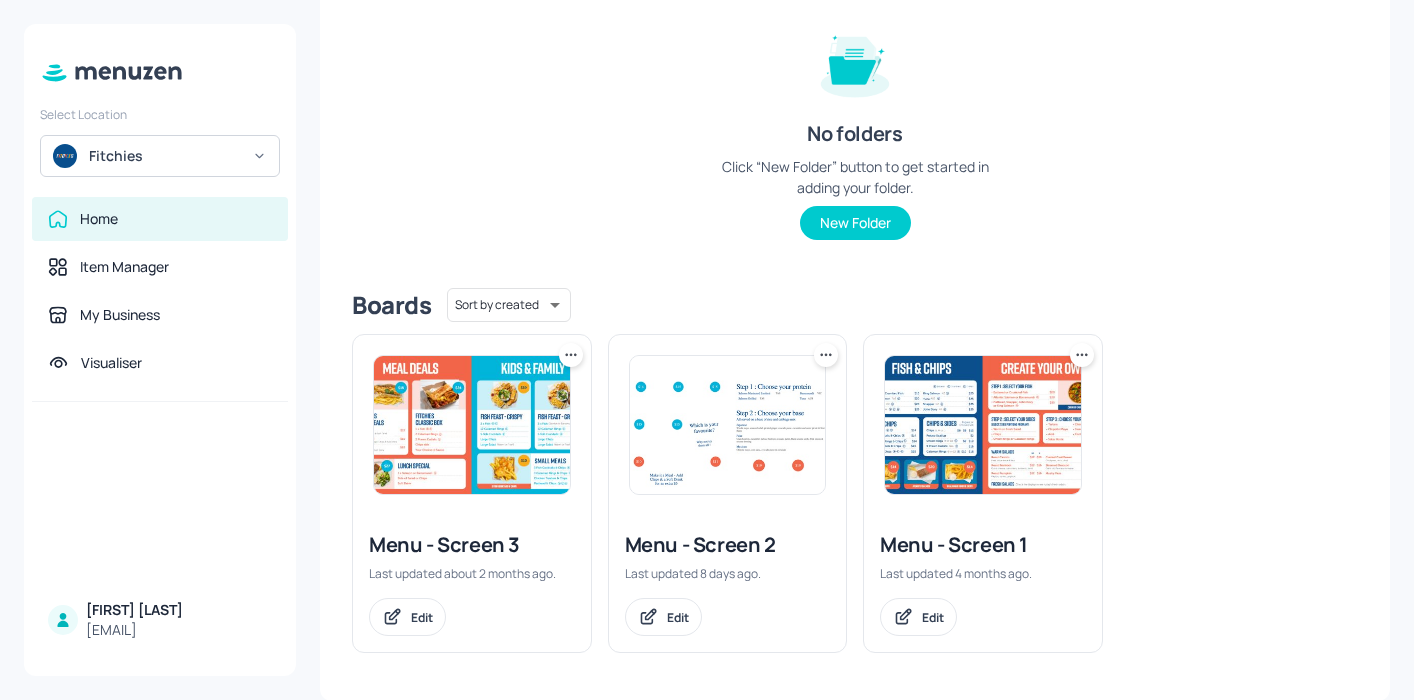 click 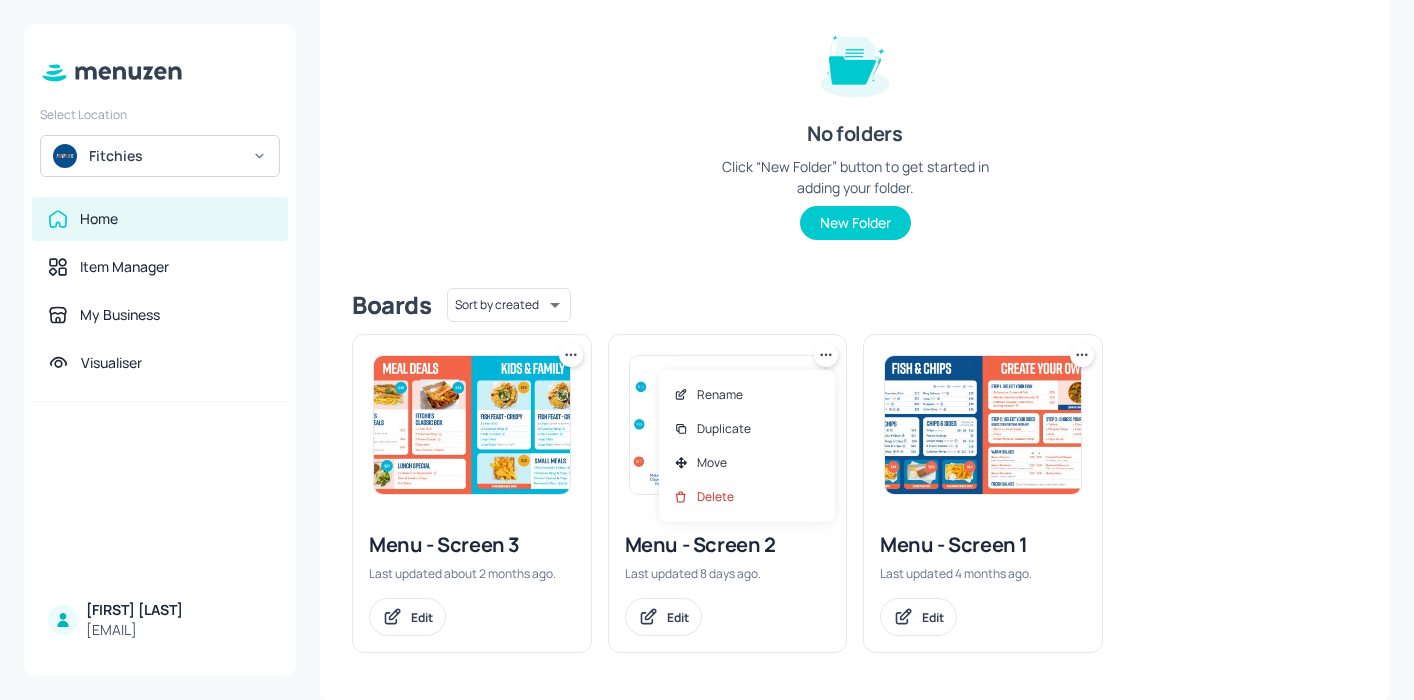 click at bounding box center (707, 350) 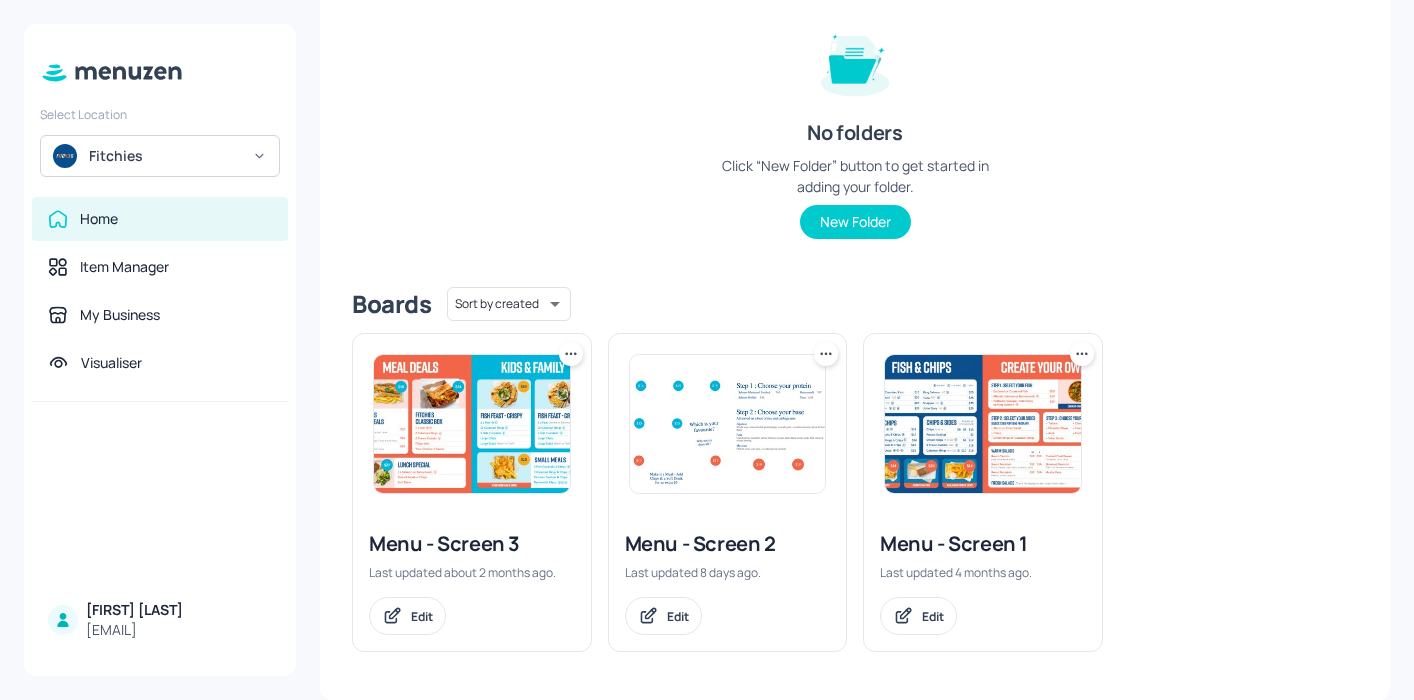 scroll, scrollTop: 234, scrollLeft: 0, axis: vertical 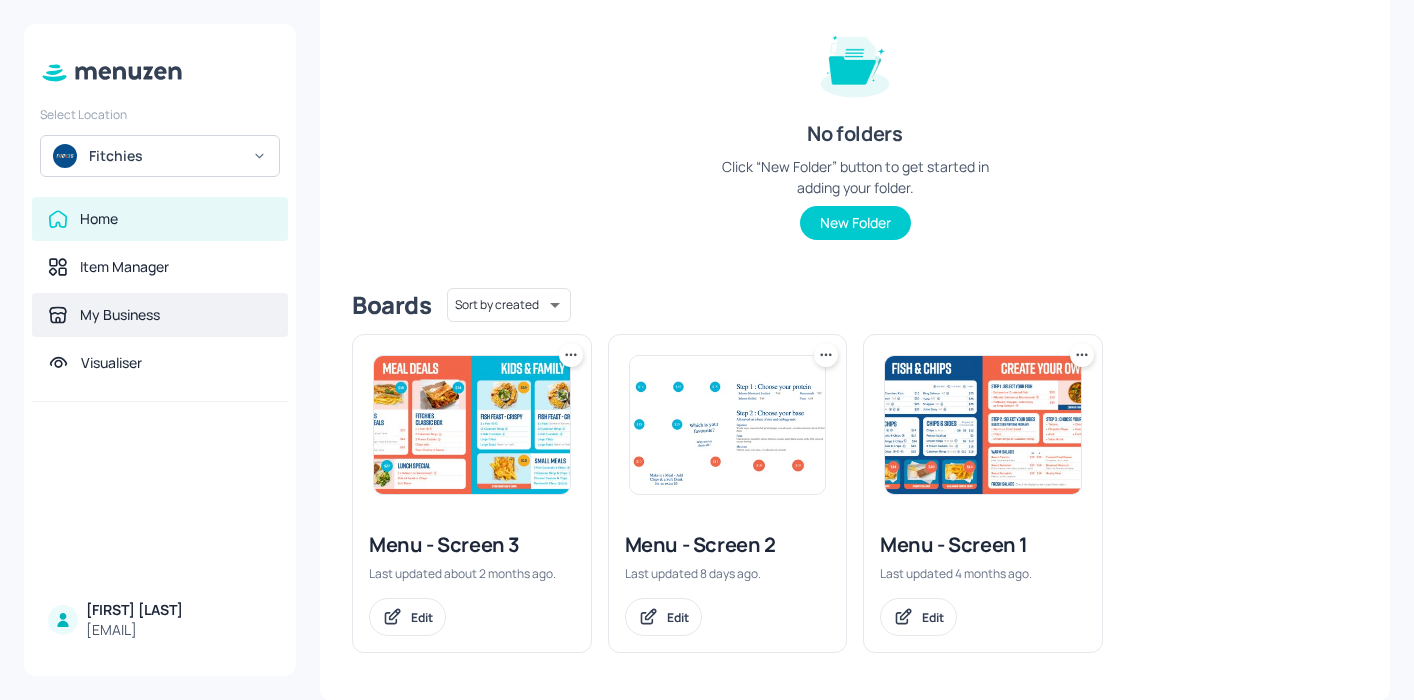 click on "My Business" at bounding box center (120, 315) 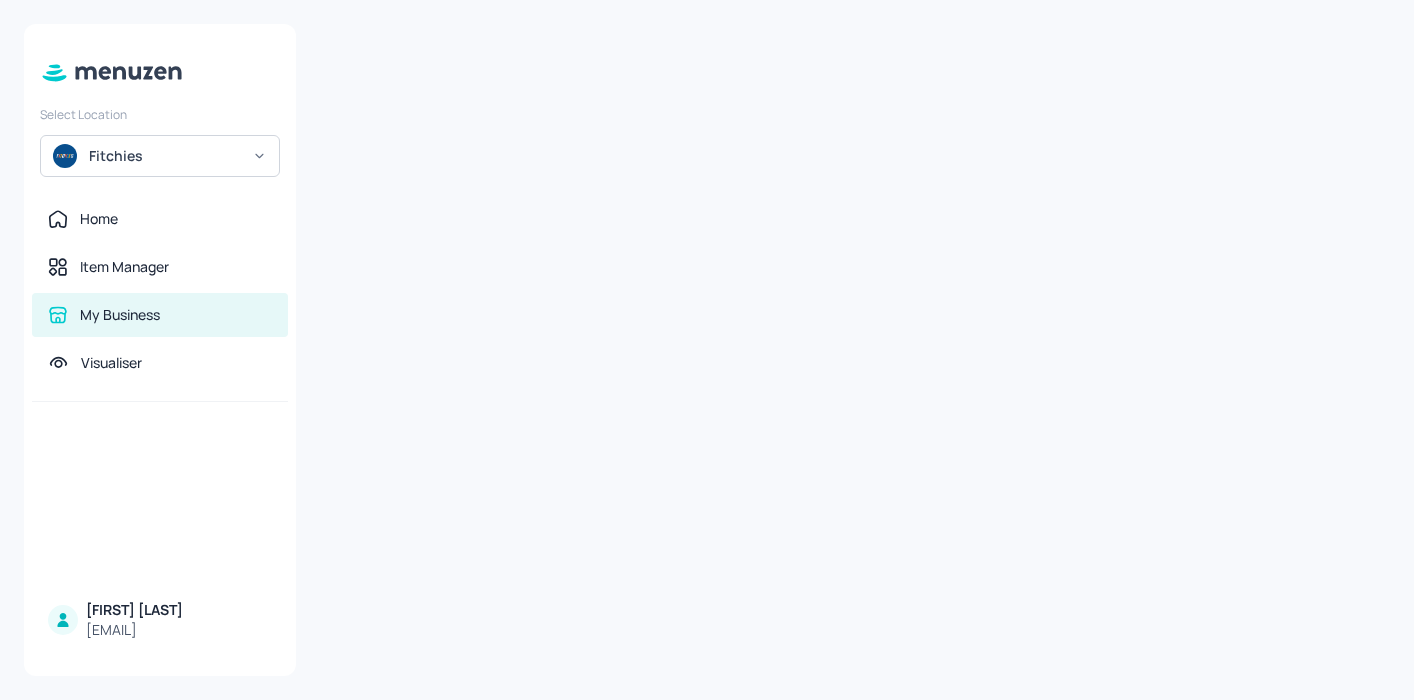 scroll, scrollTop: 48, scrollLeft: 0, axis: vertical 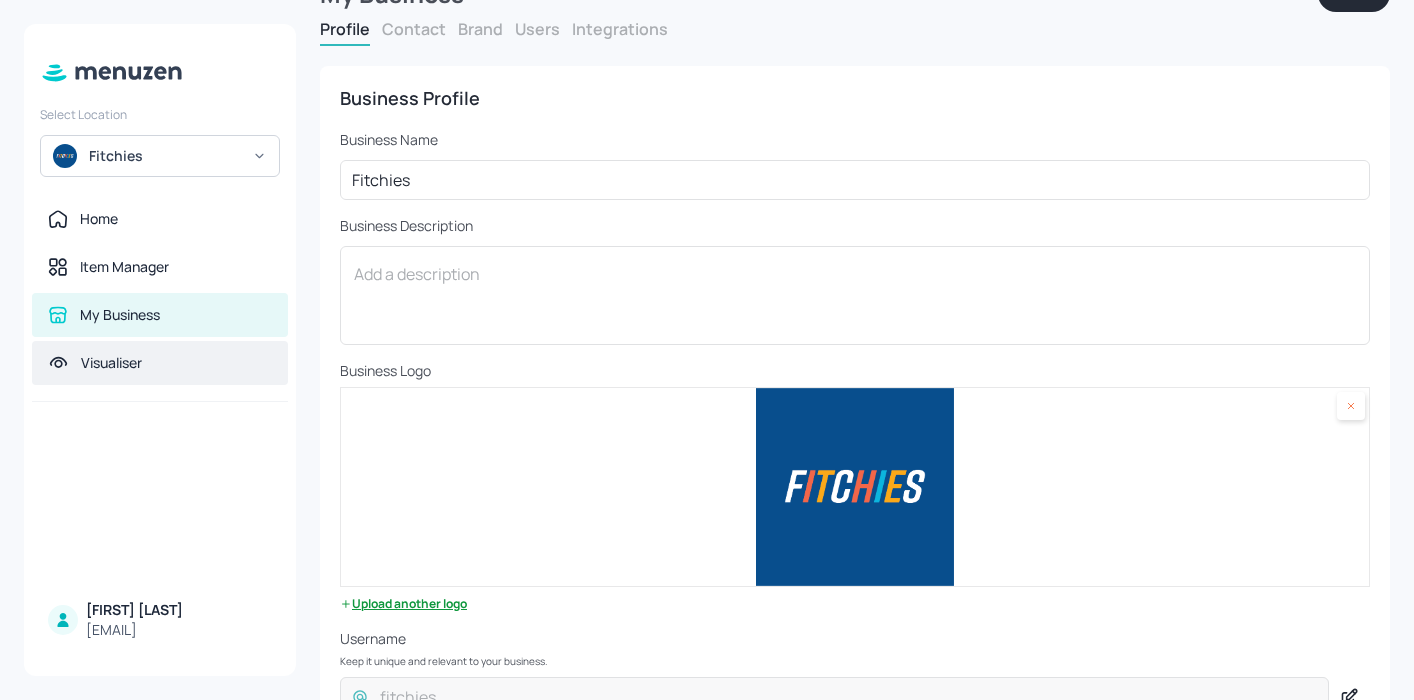 click on "Visualiser" at bounding box center [160, 363] 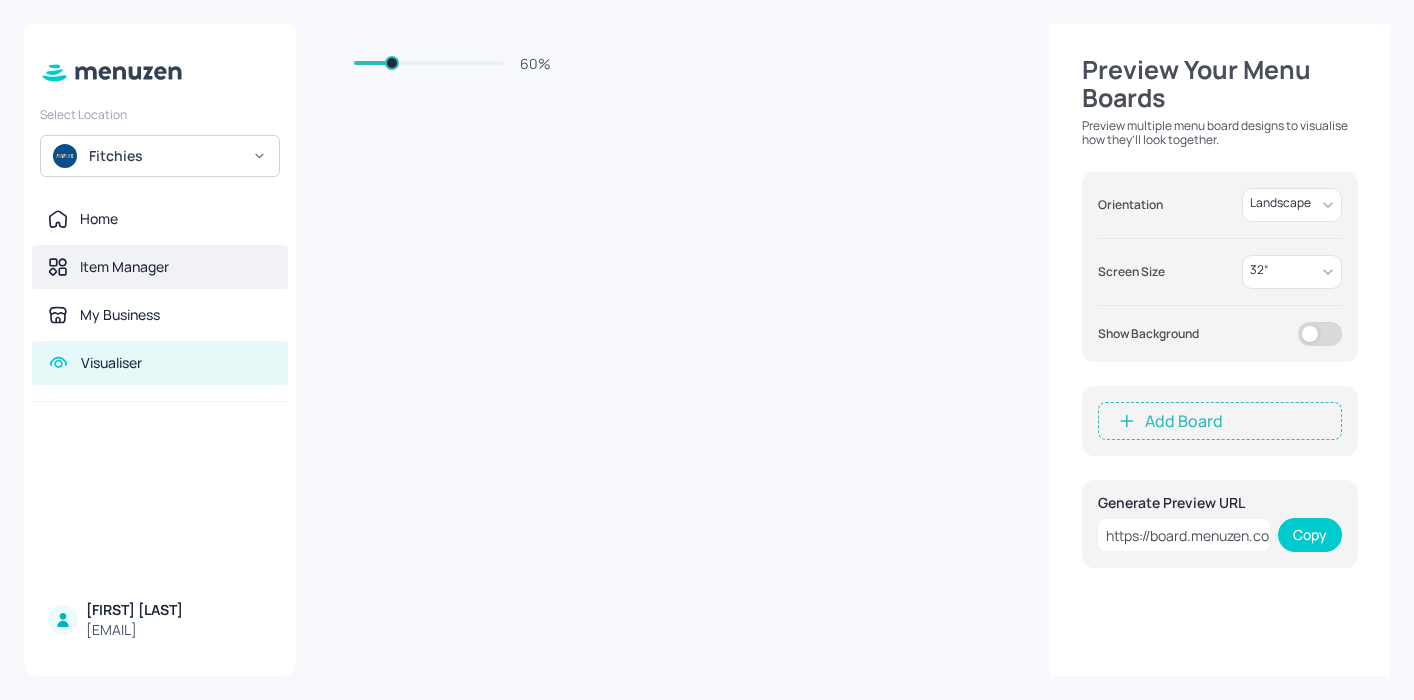 scroll, scrollTop: 135, scrollLeft: 0, axis: vertical 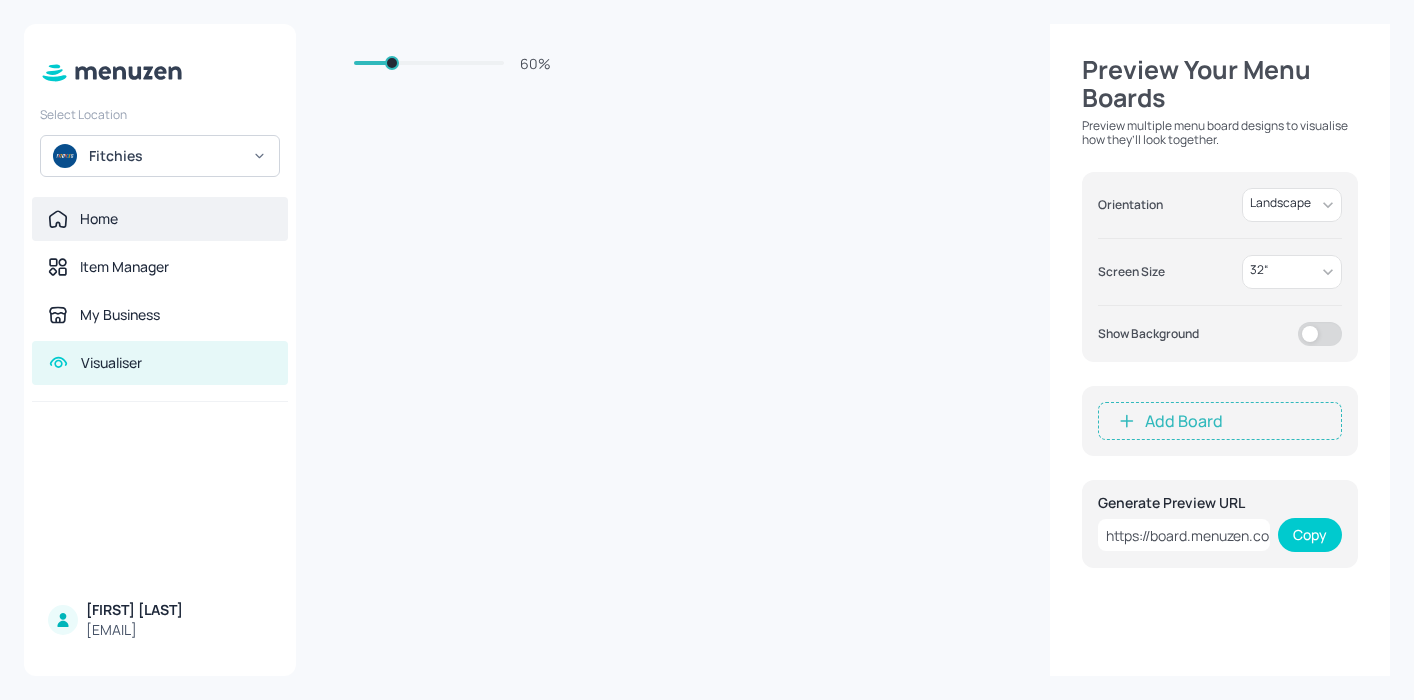click on "Home" at bounding box center [160, 219] 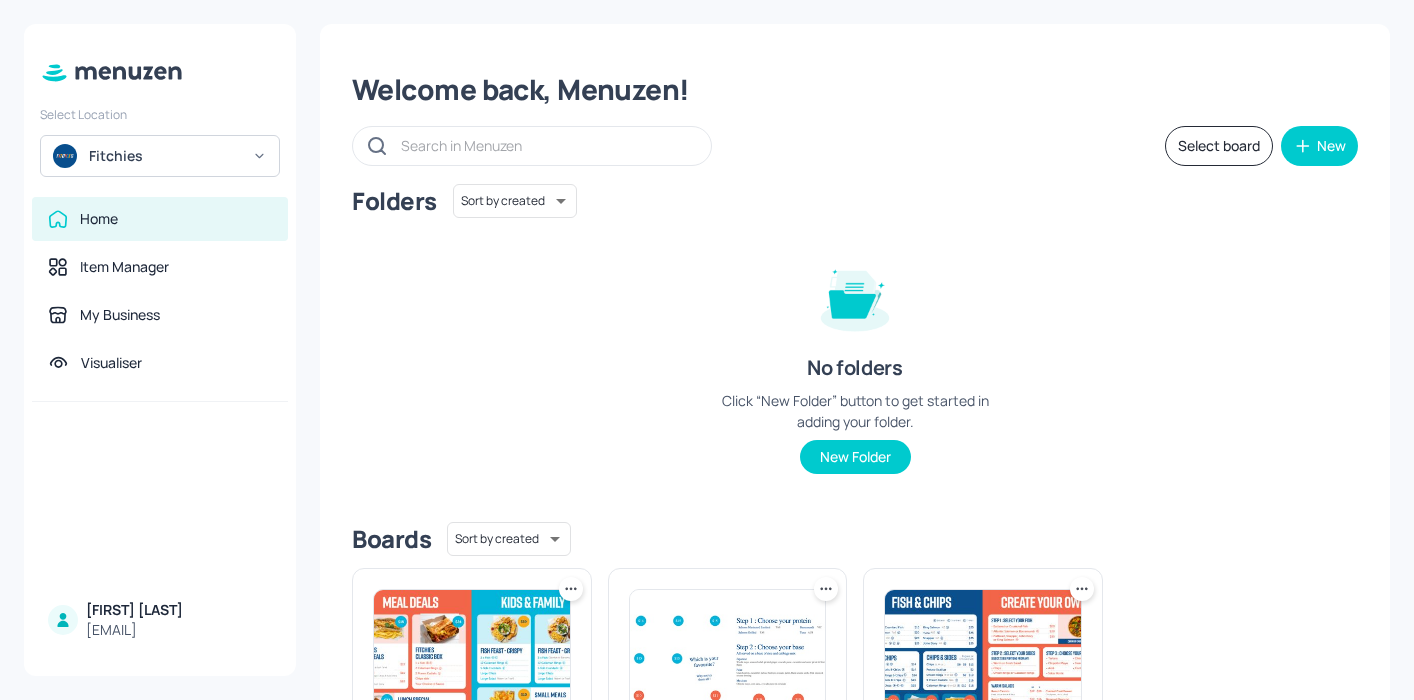click 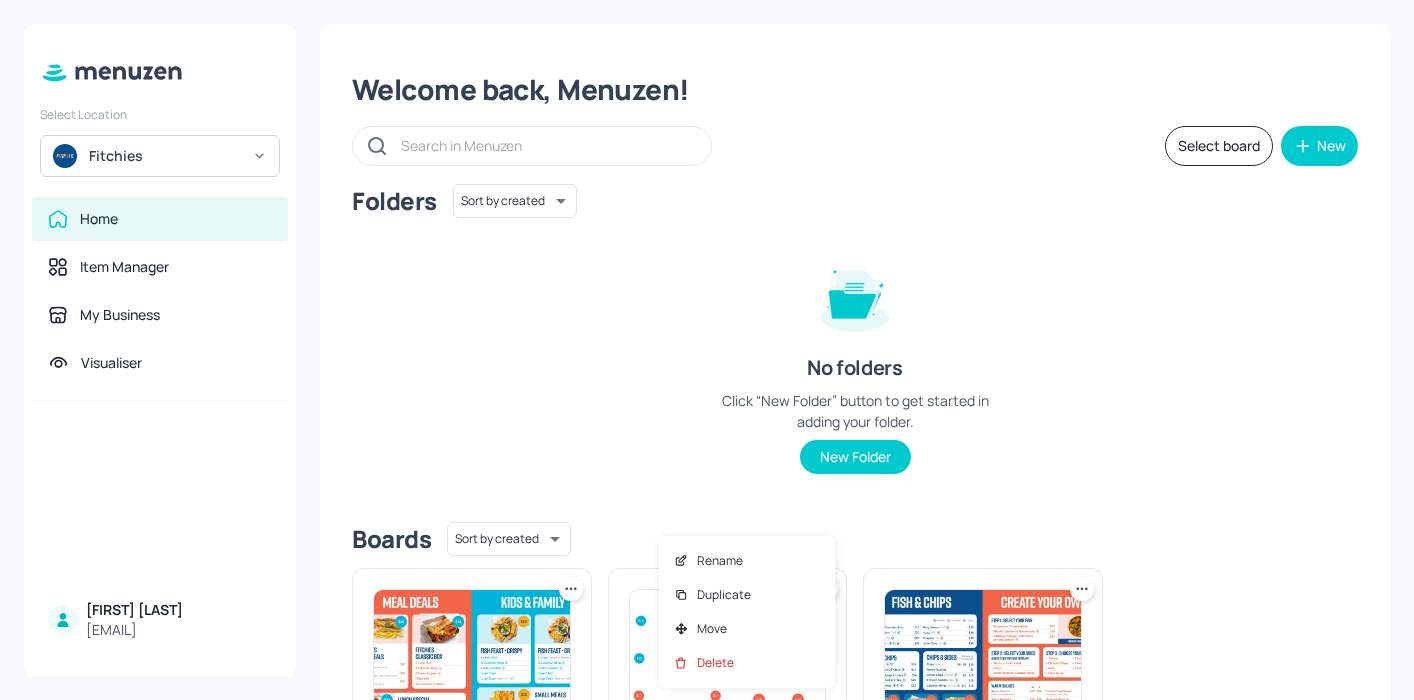 click at bounding box center (707, 350) 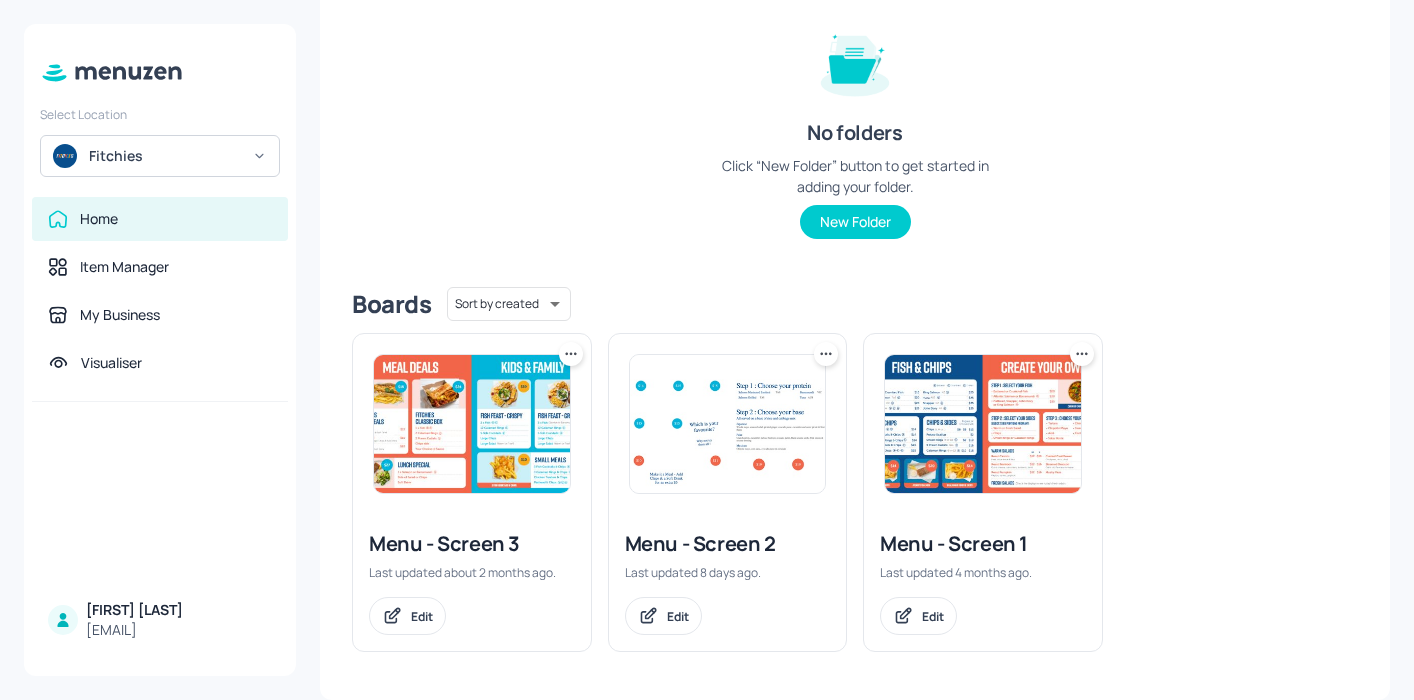scroll, scrollTop: 234, scrollLeft: 0, axis: vertical 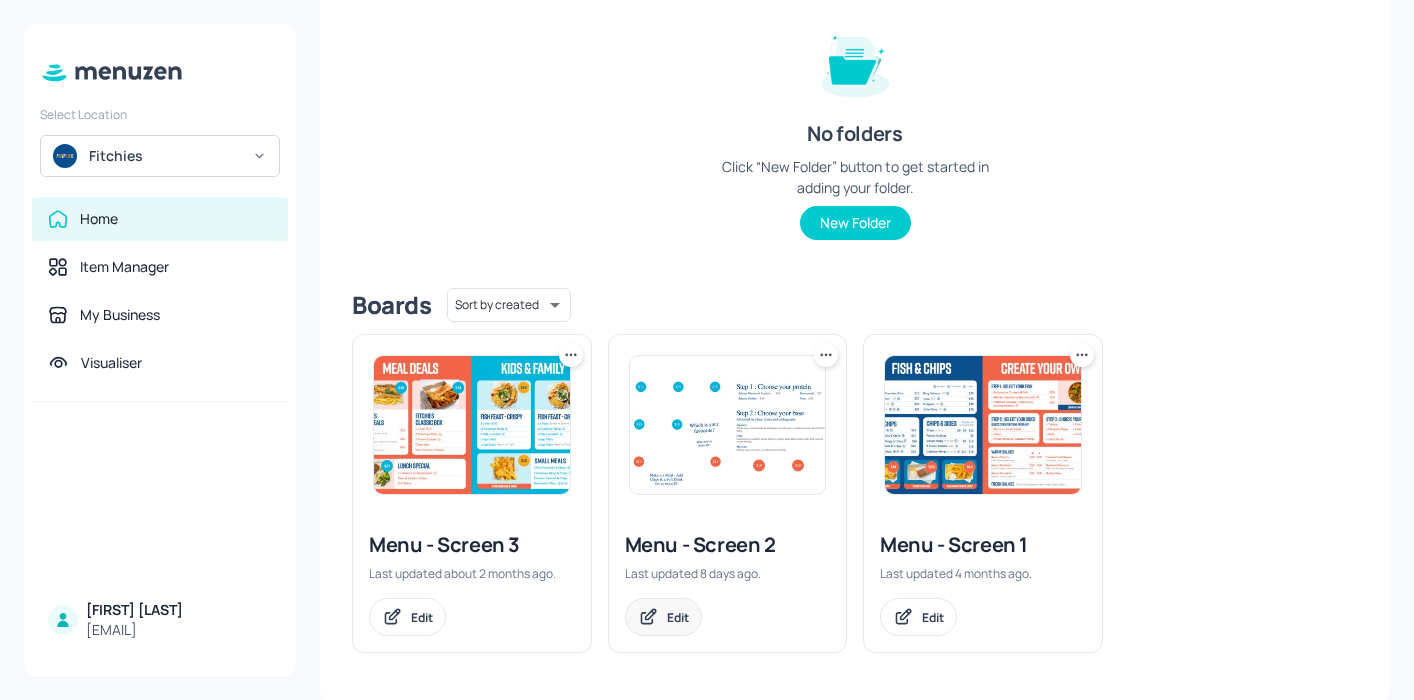 click on "Edit" at bounding box center [678, 617] 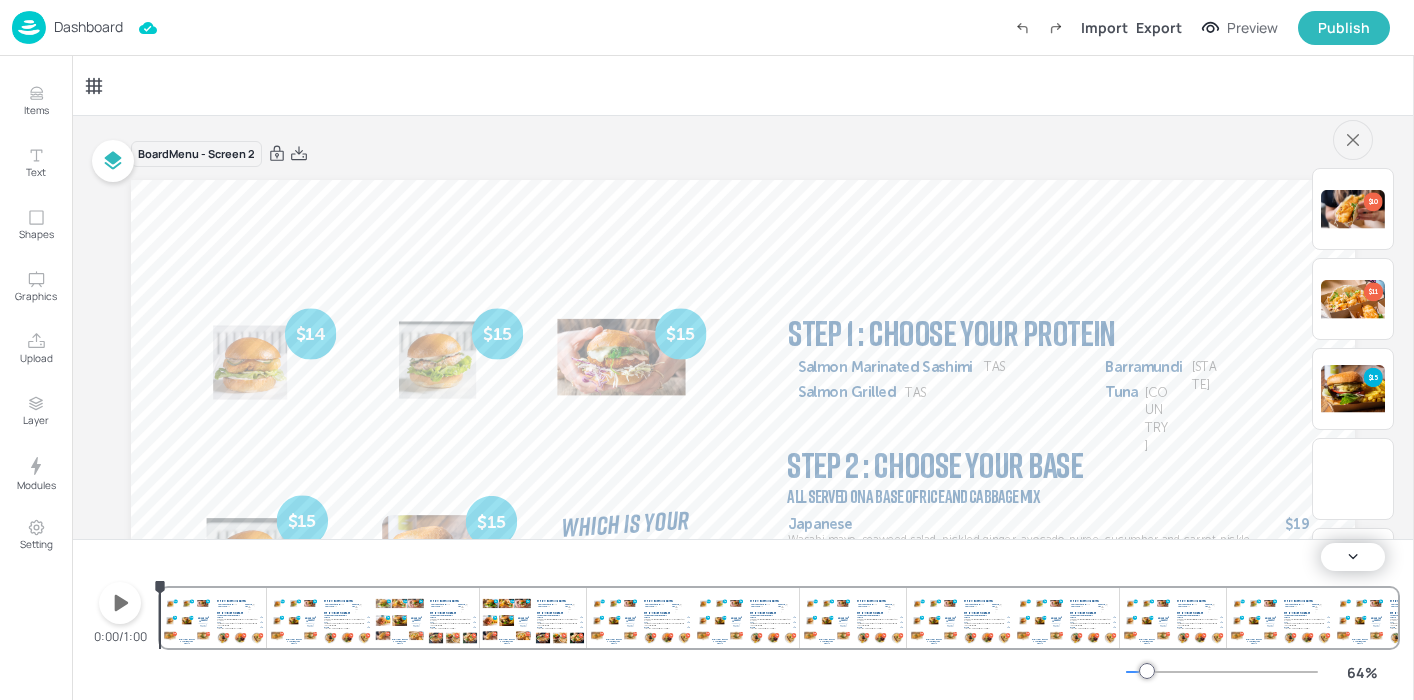 click 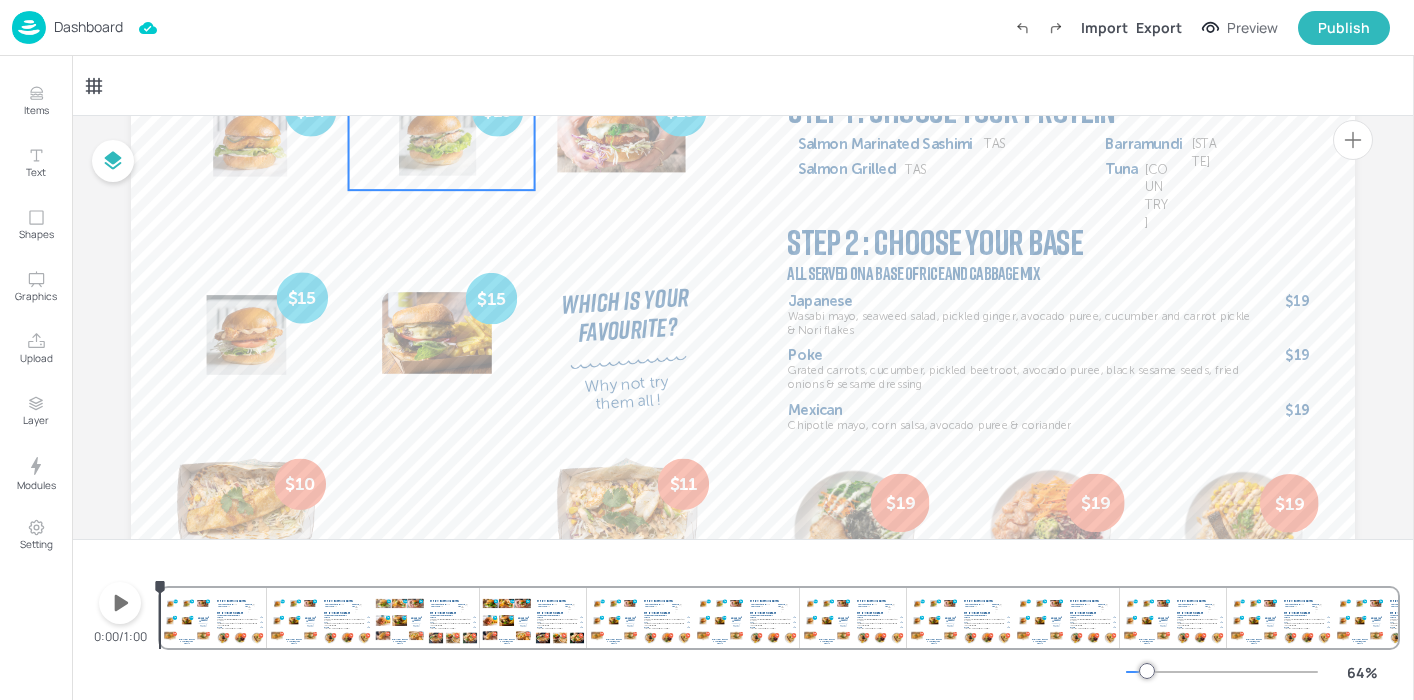 scroll, scrollTop: 323, scrollLeft: 0, axis: vertical 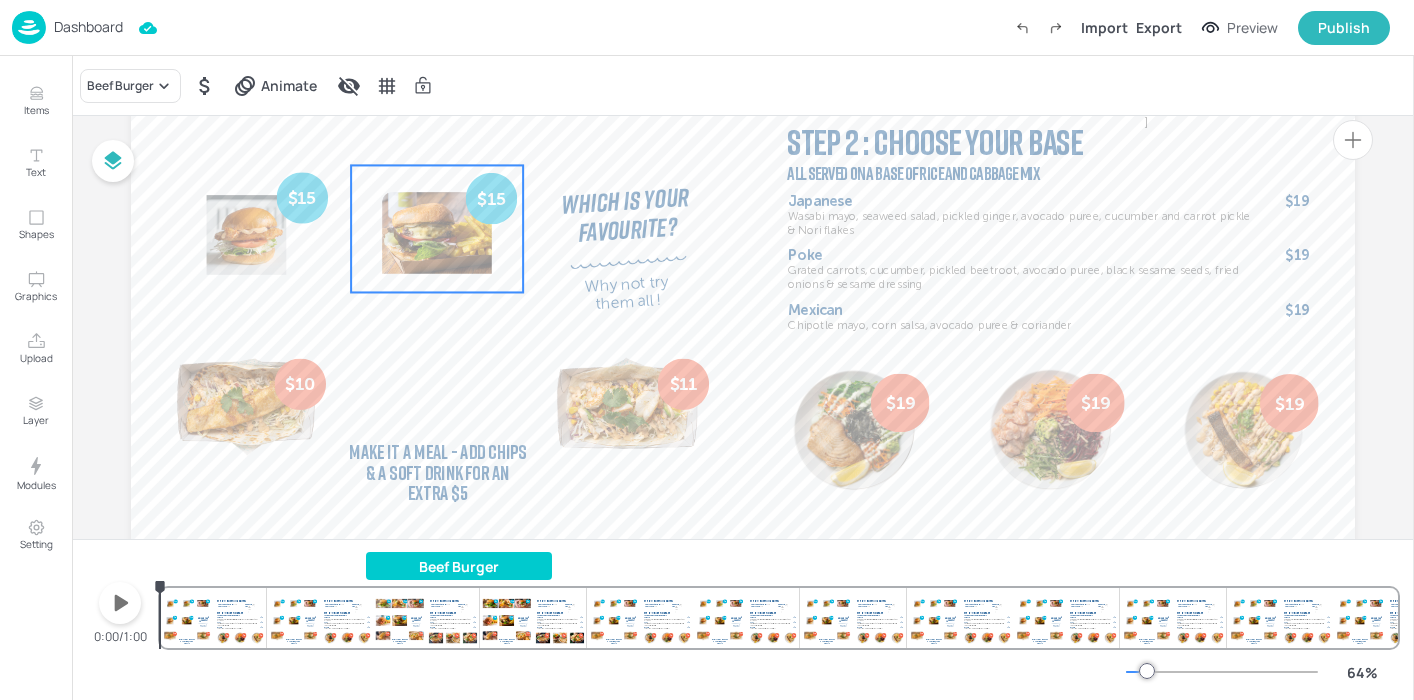click at bounding box center (437, 228) 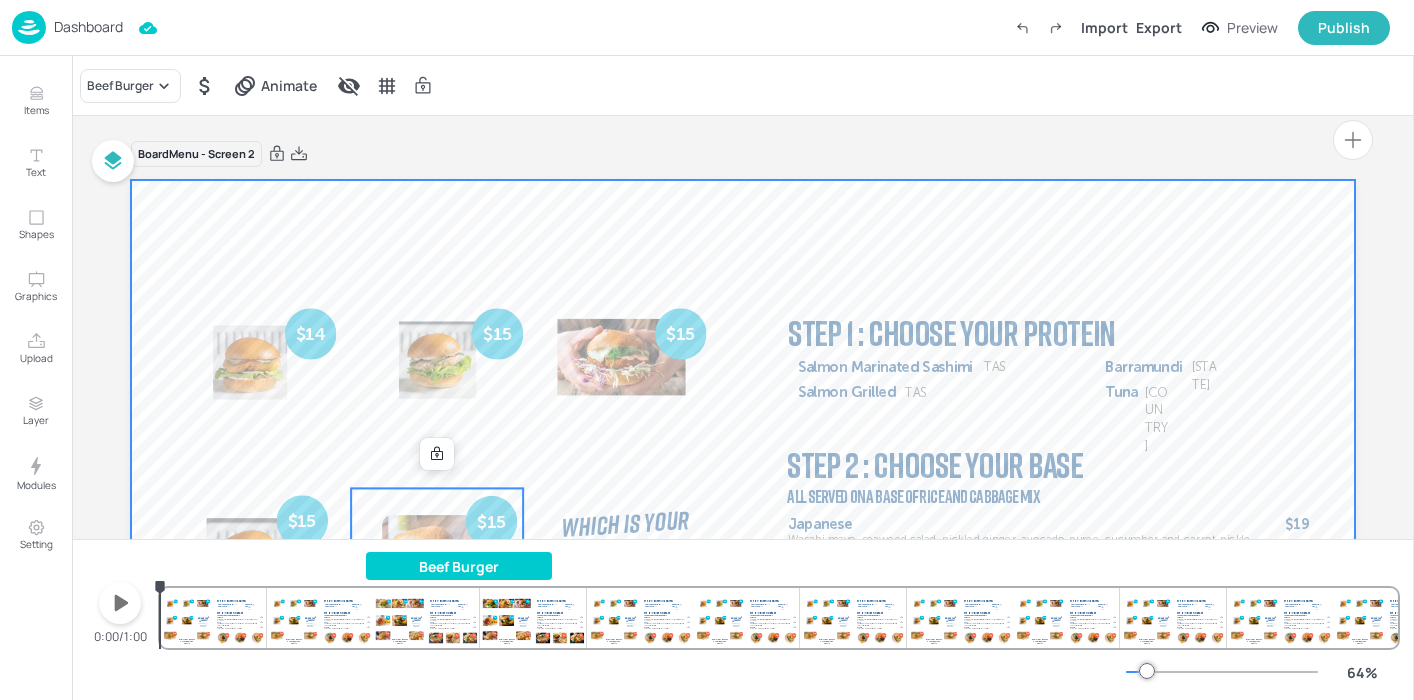 scroll, scrollTop: 0, scrollLeft: 0, axis: both 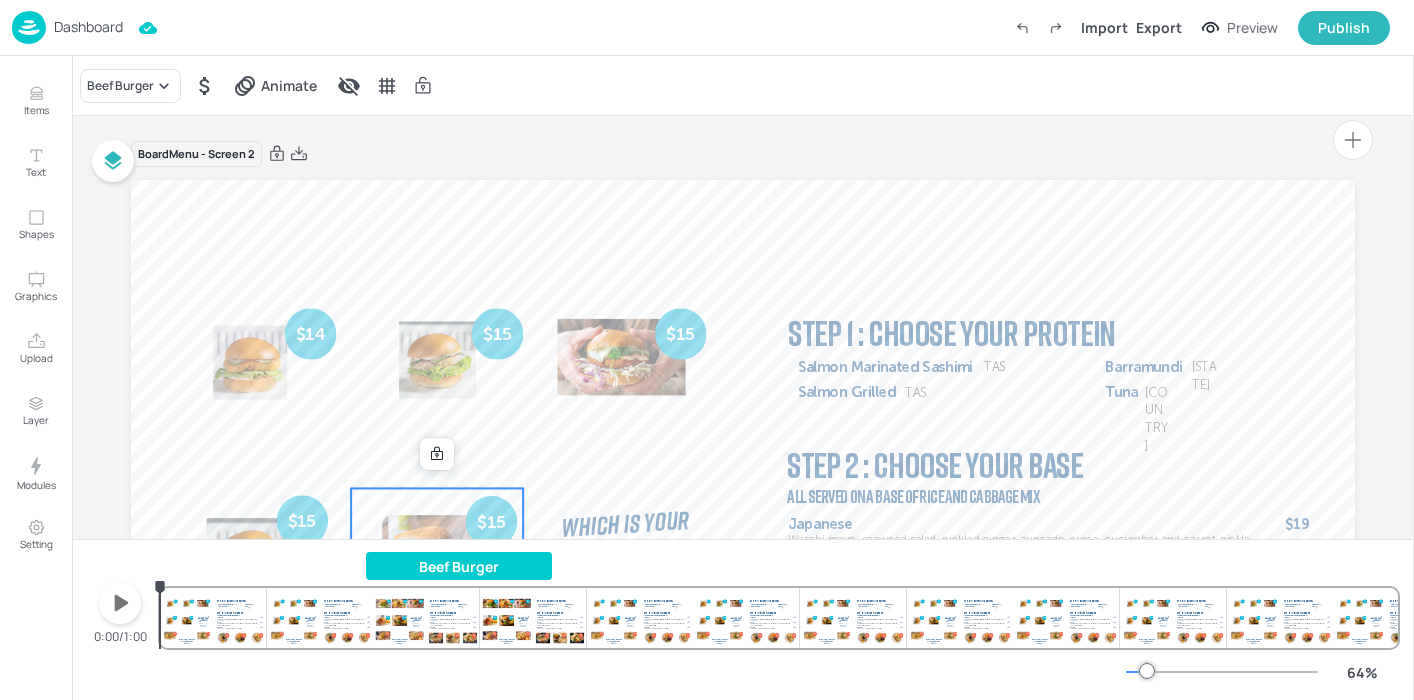 click on "Dashboard" at bounding box center [88, 27] 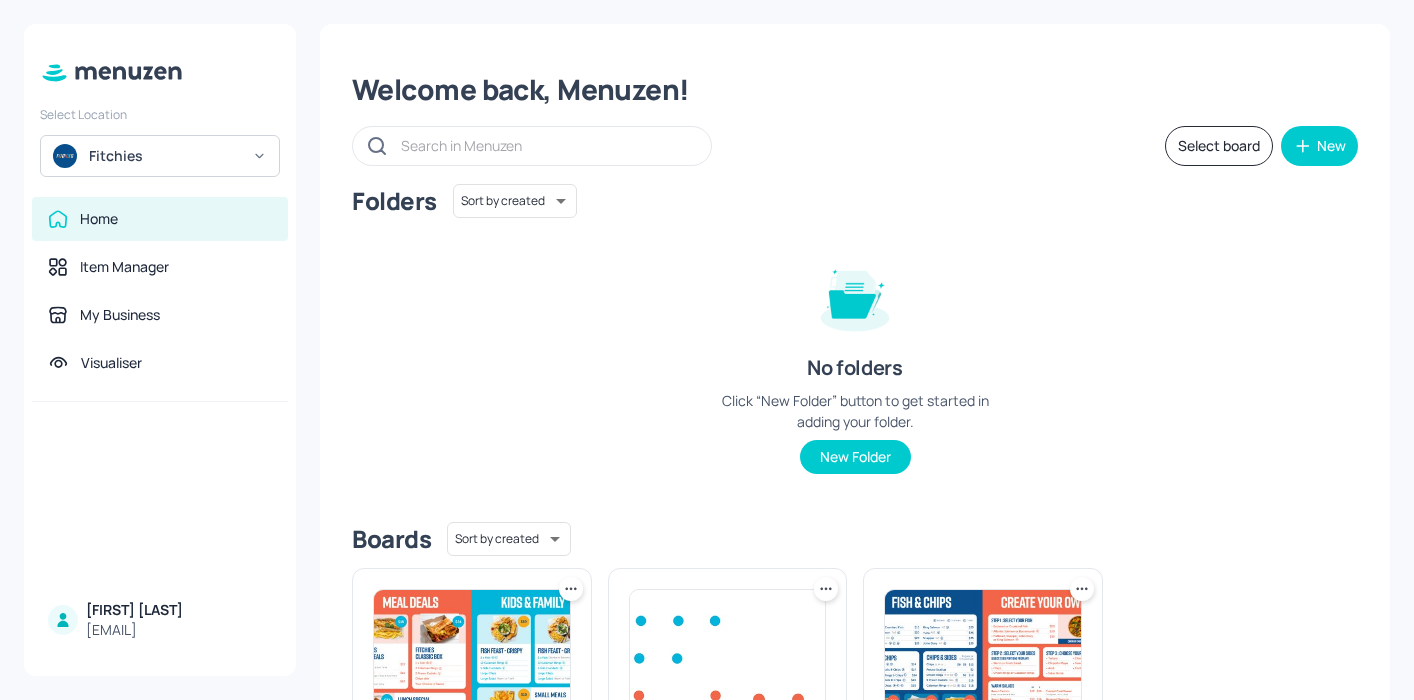 click at bounding box center (983, 659) 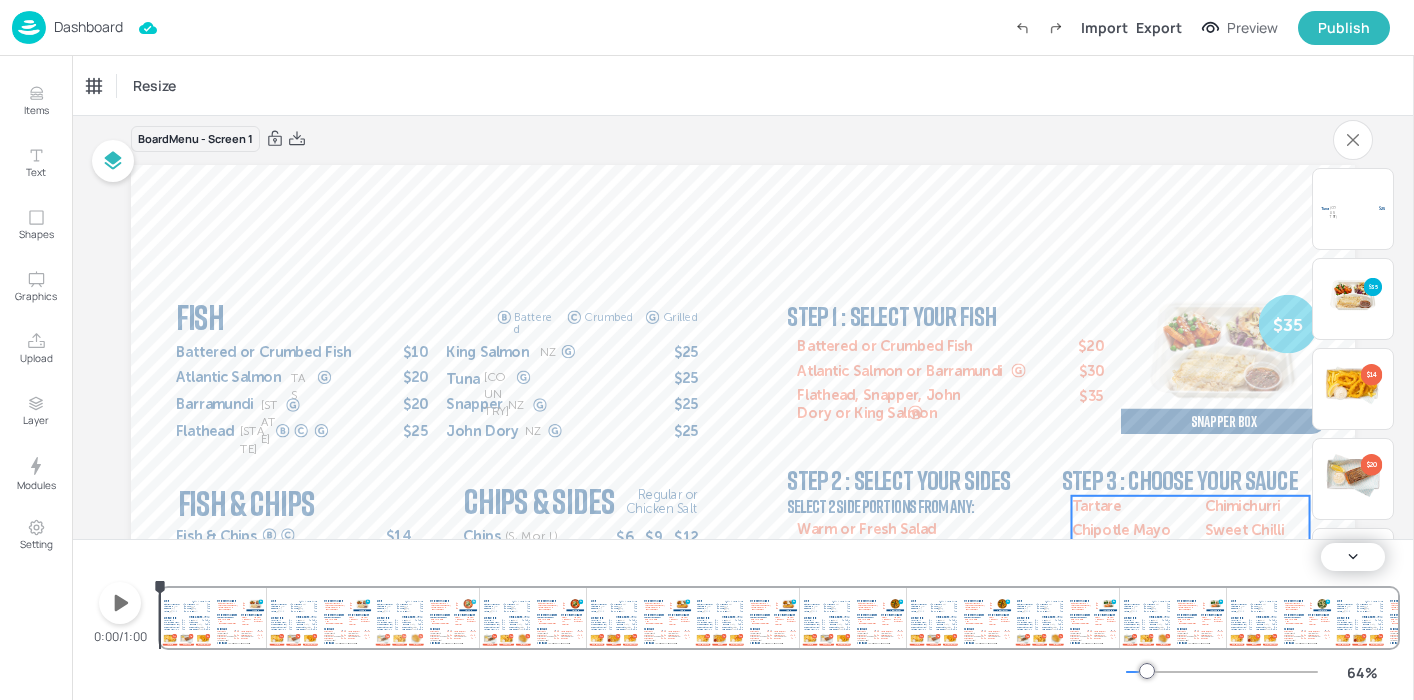 scroll, scrollTop: 380, scrollLeft: 0, axis: vertical 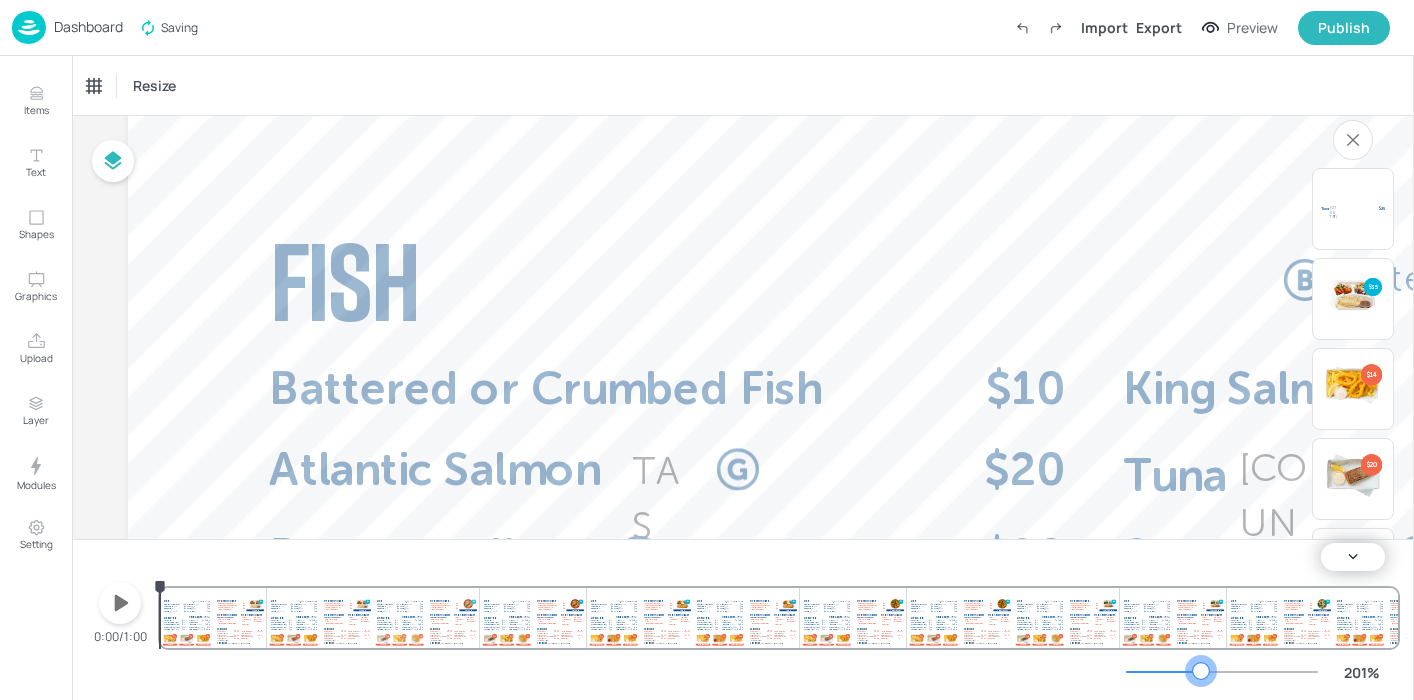 click at bounding box center (1222, 672) 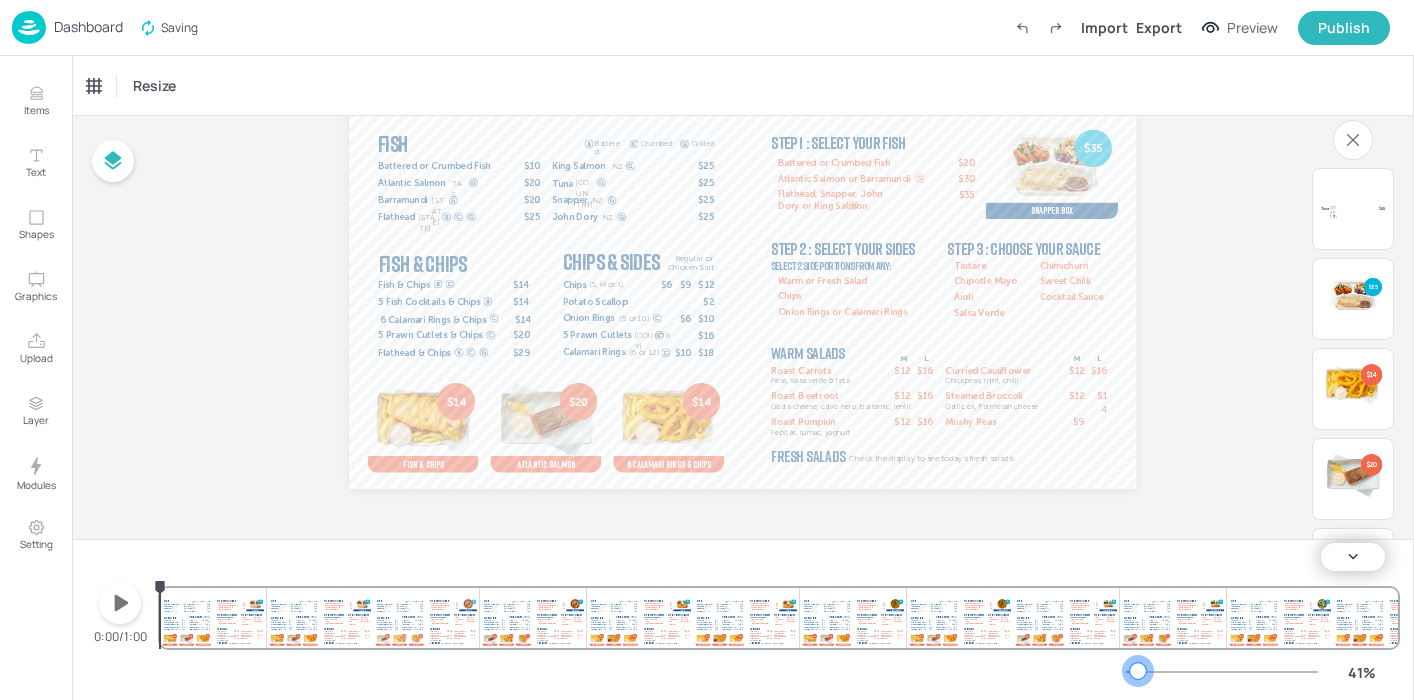 drag, startPoint x: 1117, startPoint y: 671, endPoint x: 1137, endPoint y: 676, distance: 20.615528 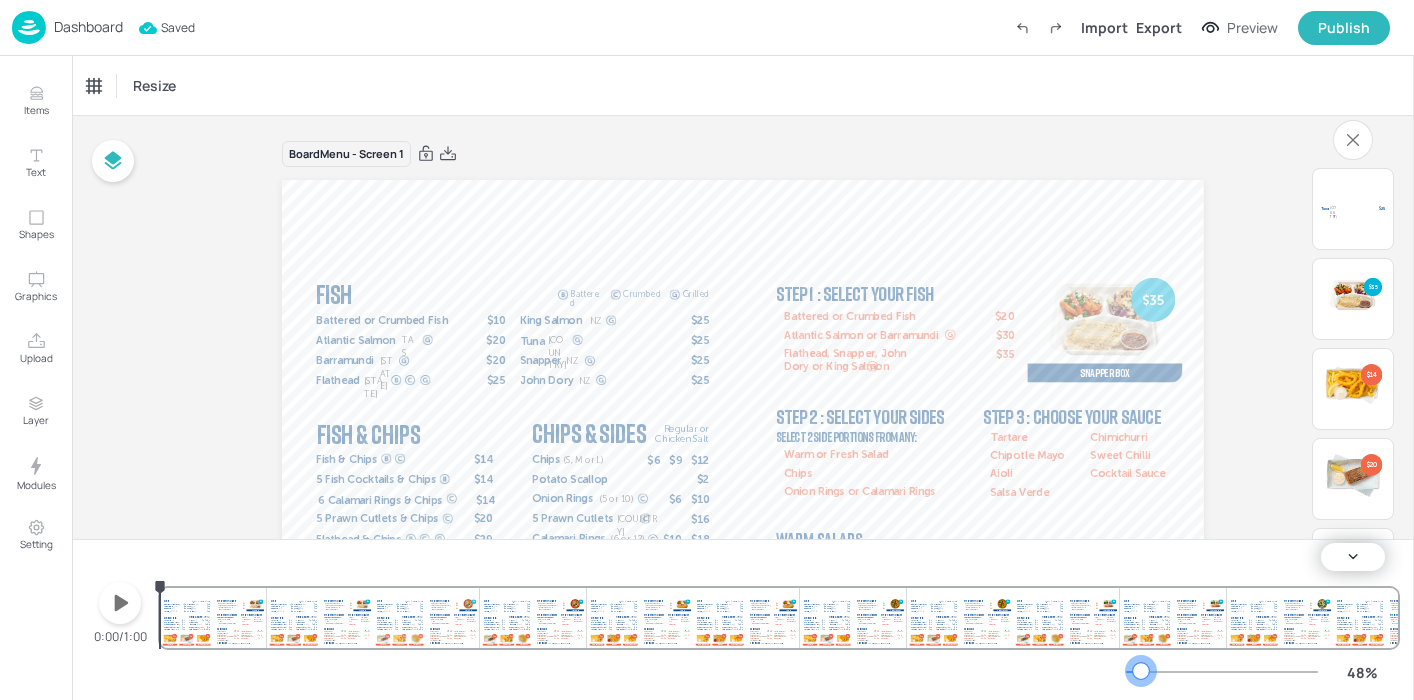 click at bounding box center [1222, 672] 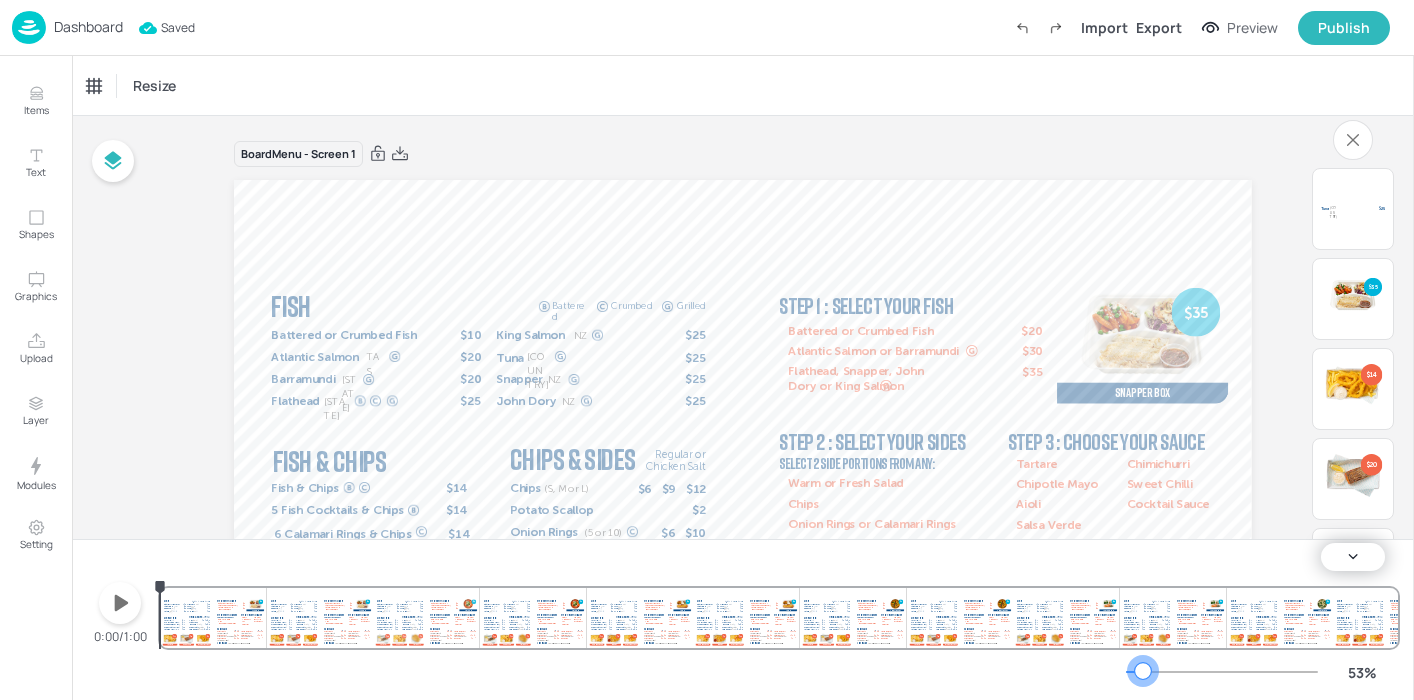 click at bounding box center [1143, 671] 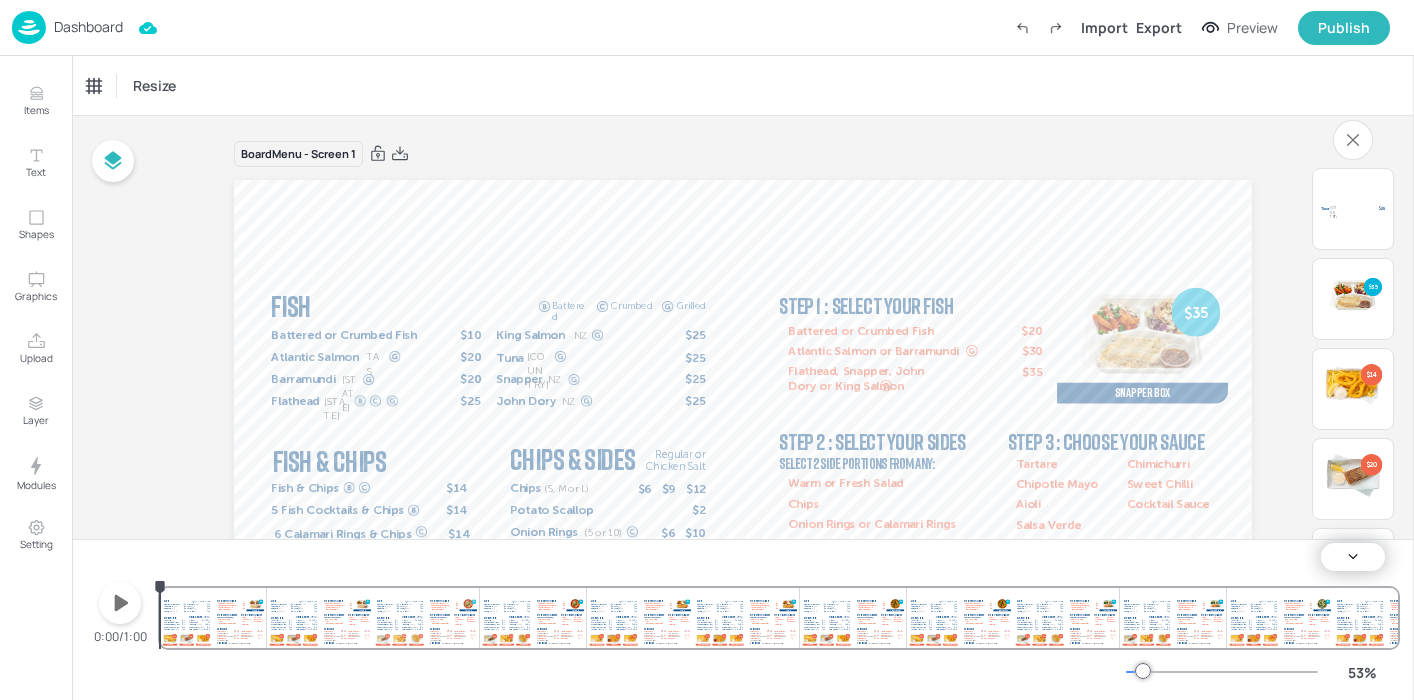 scroll, scrollTop: 23, scrollLeft: 0, axis: vertical 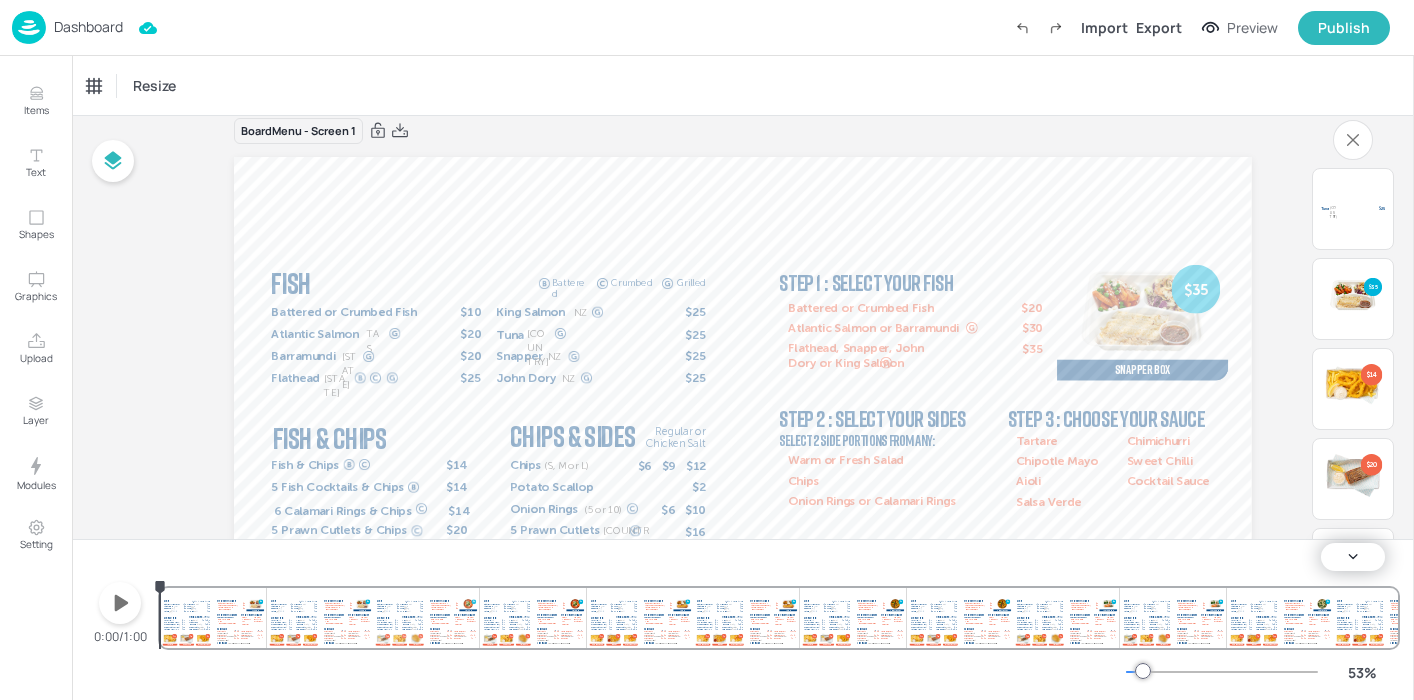 click on "Dashboard" at bounding box center (88, 27) 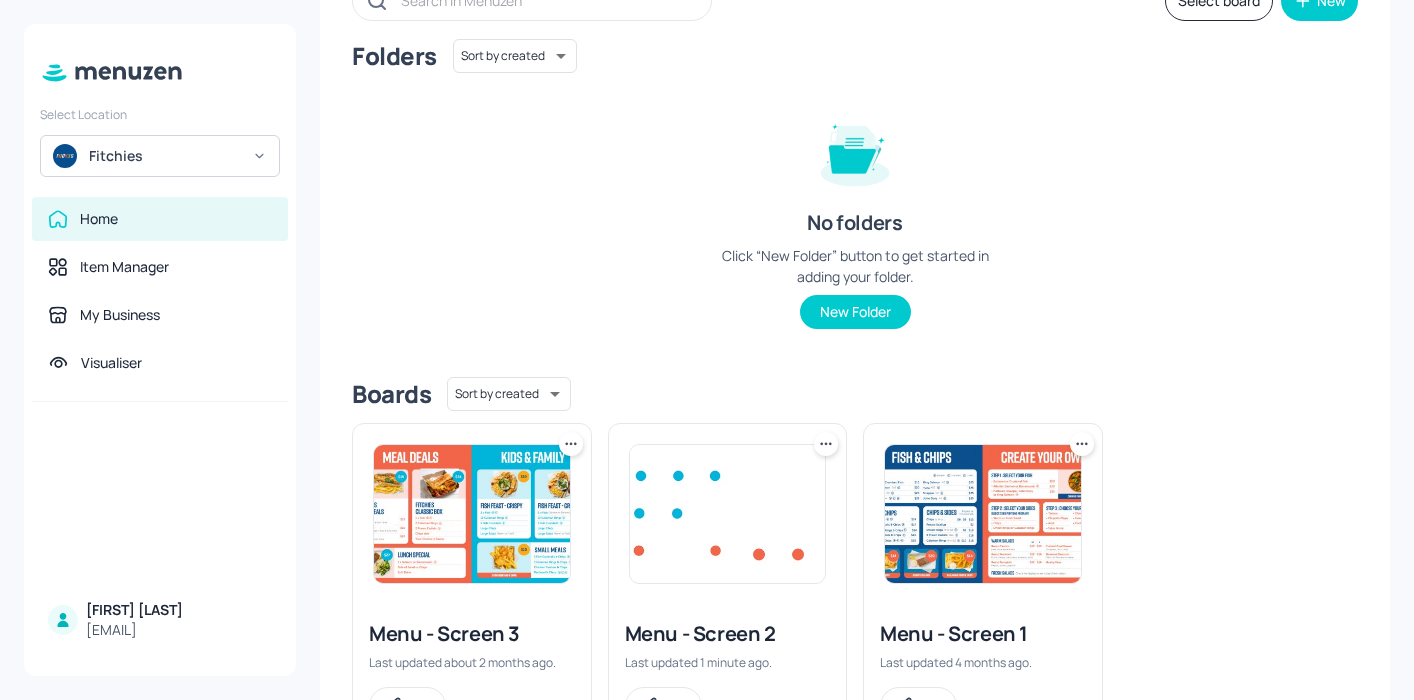 scroll, scrollTop: 152, scrollLeft: 0, axis: vertical 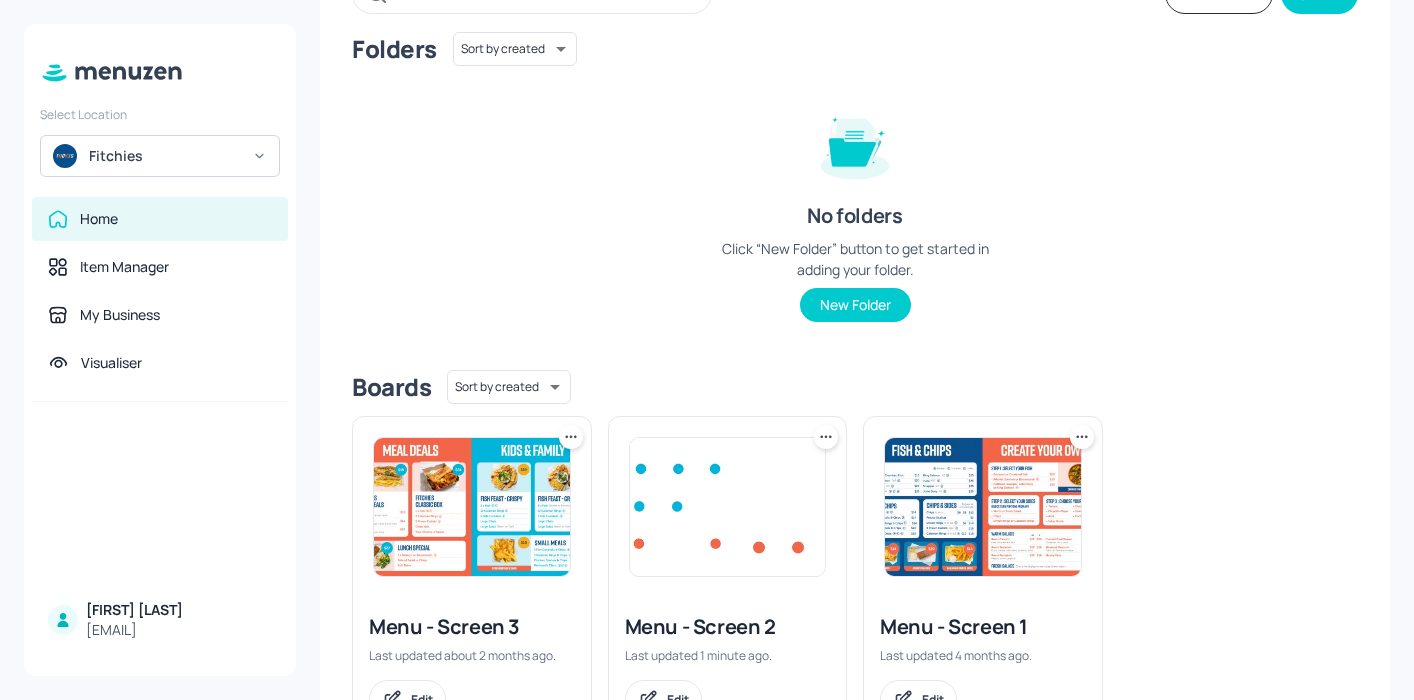 click at bounding box center (472, 507) 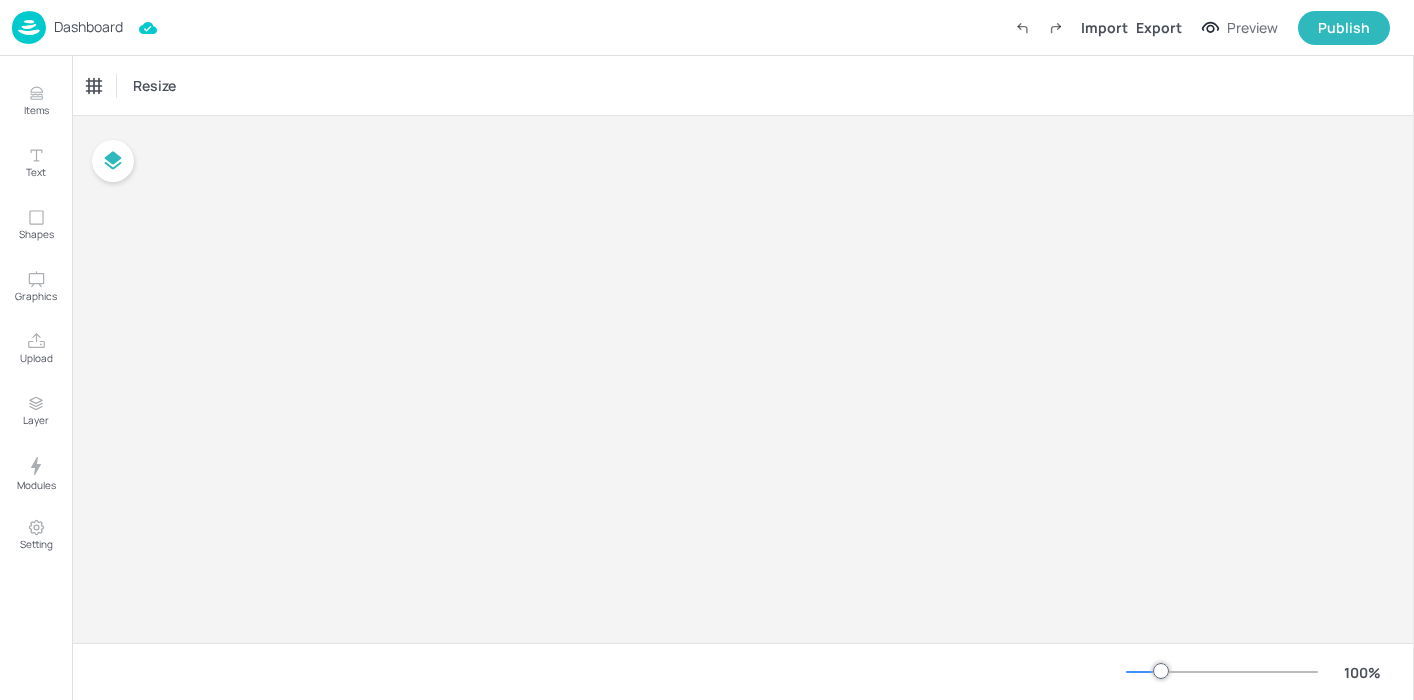 type on "$AUD - Australia" 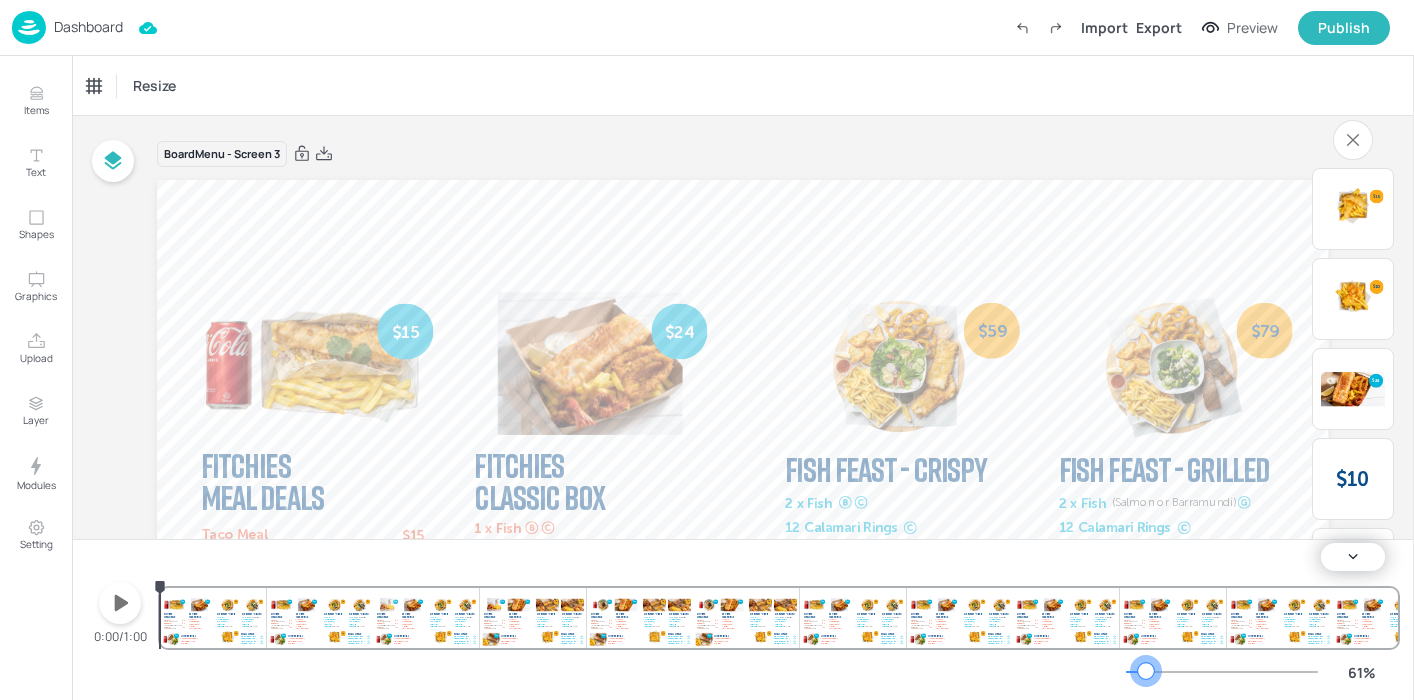 drag, startPoint x: 1146, startPoint y: 664, endPoint x: 1133, endPoint y: 669, distance: 13.928389 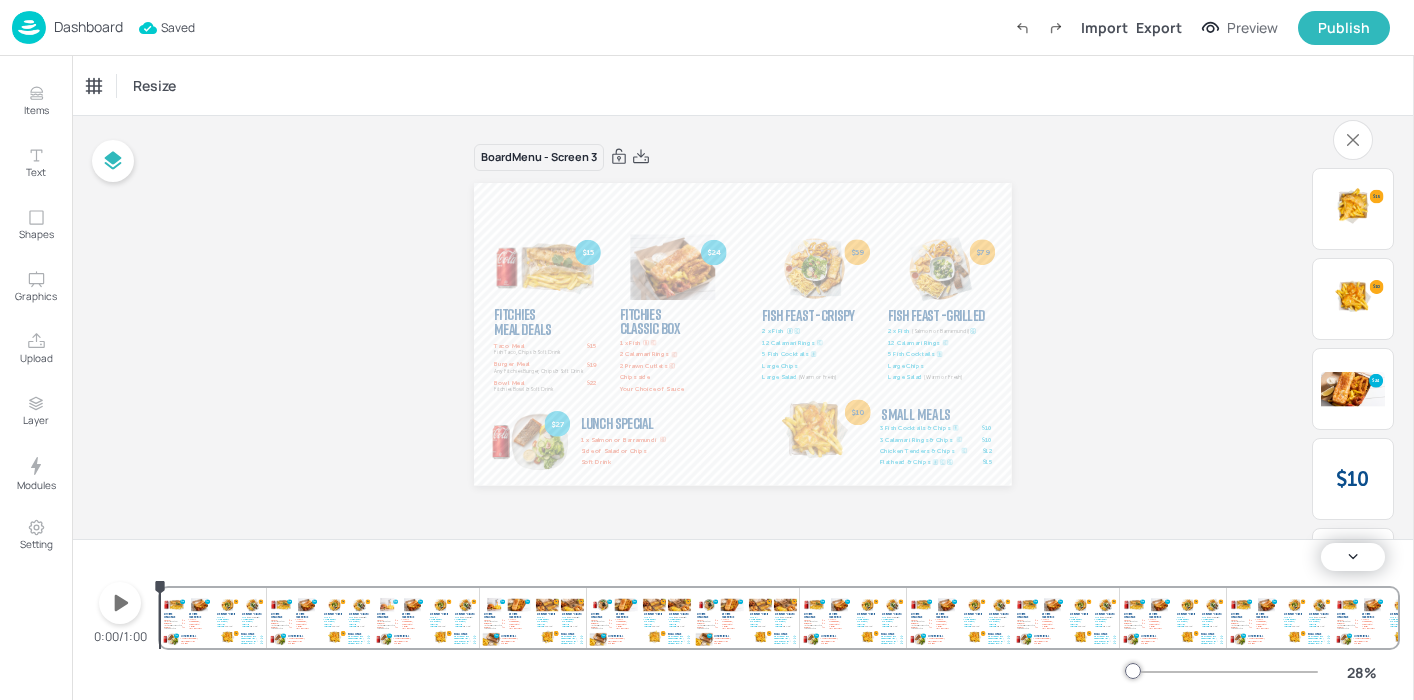 click at bounding box center [1222, 672] 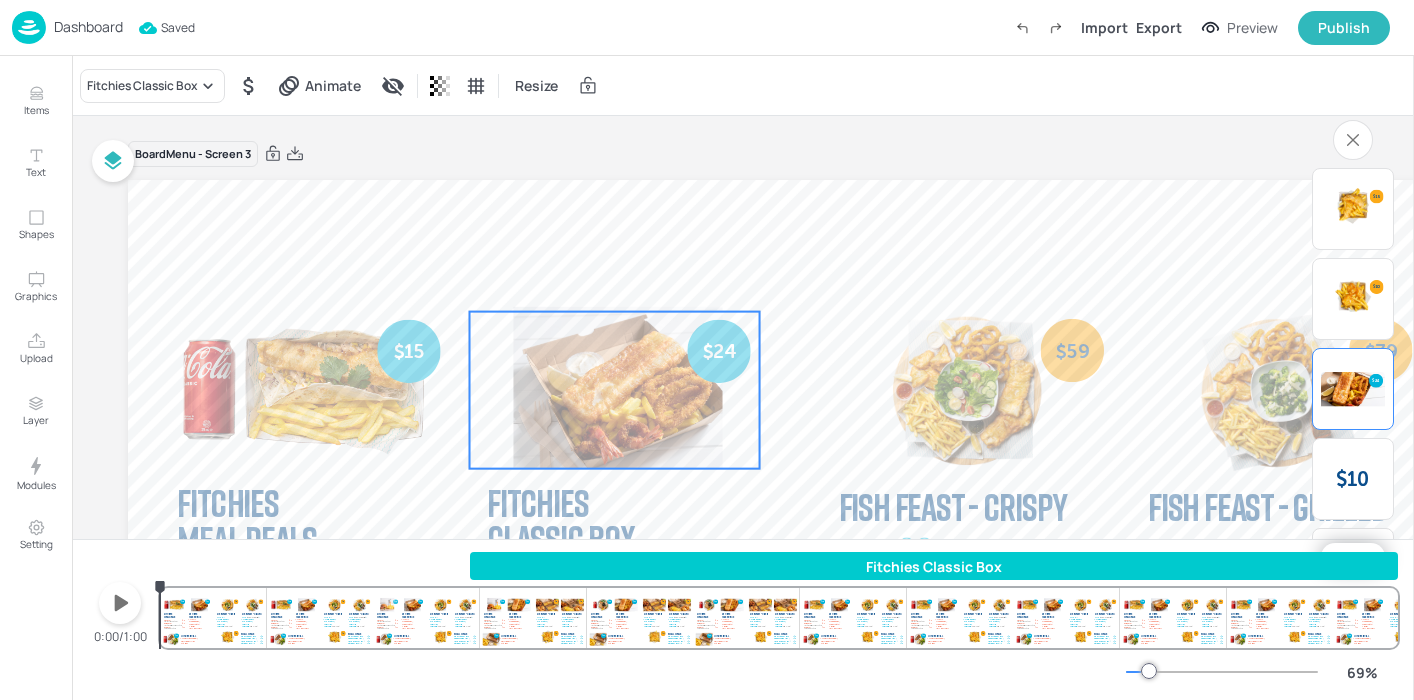 click at bounding box center [615, 390] 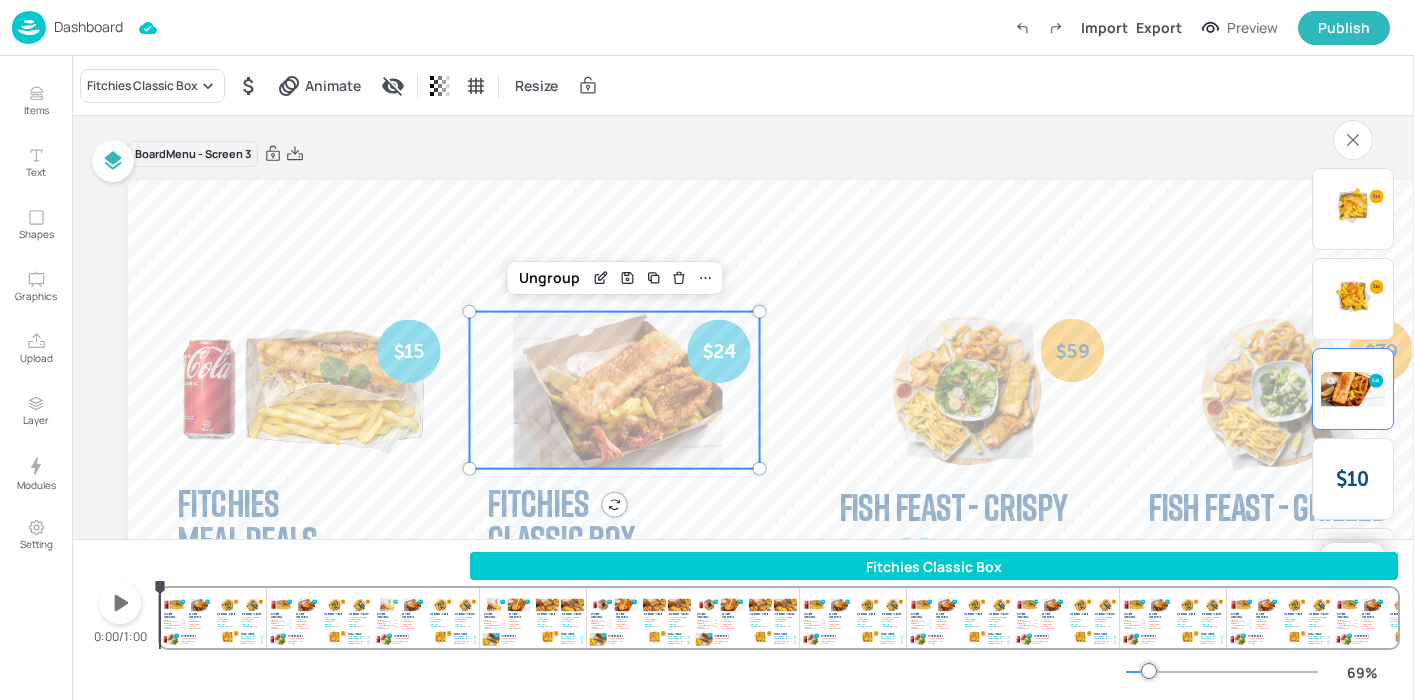 click at bounding box center [615, 390] 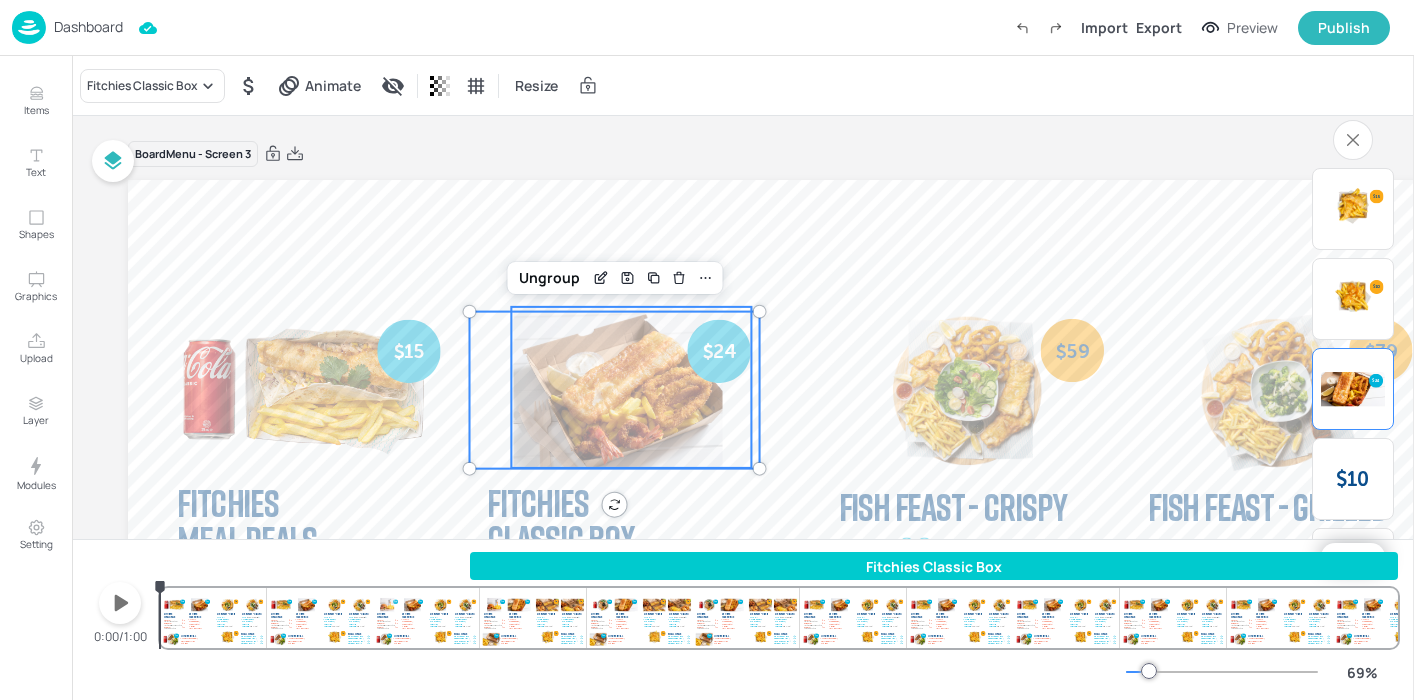 click at bounding box center [617, 387] 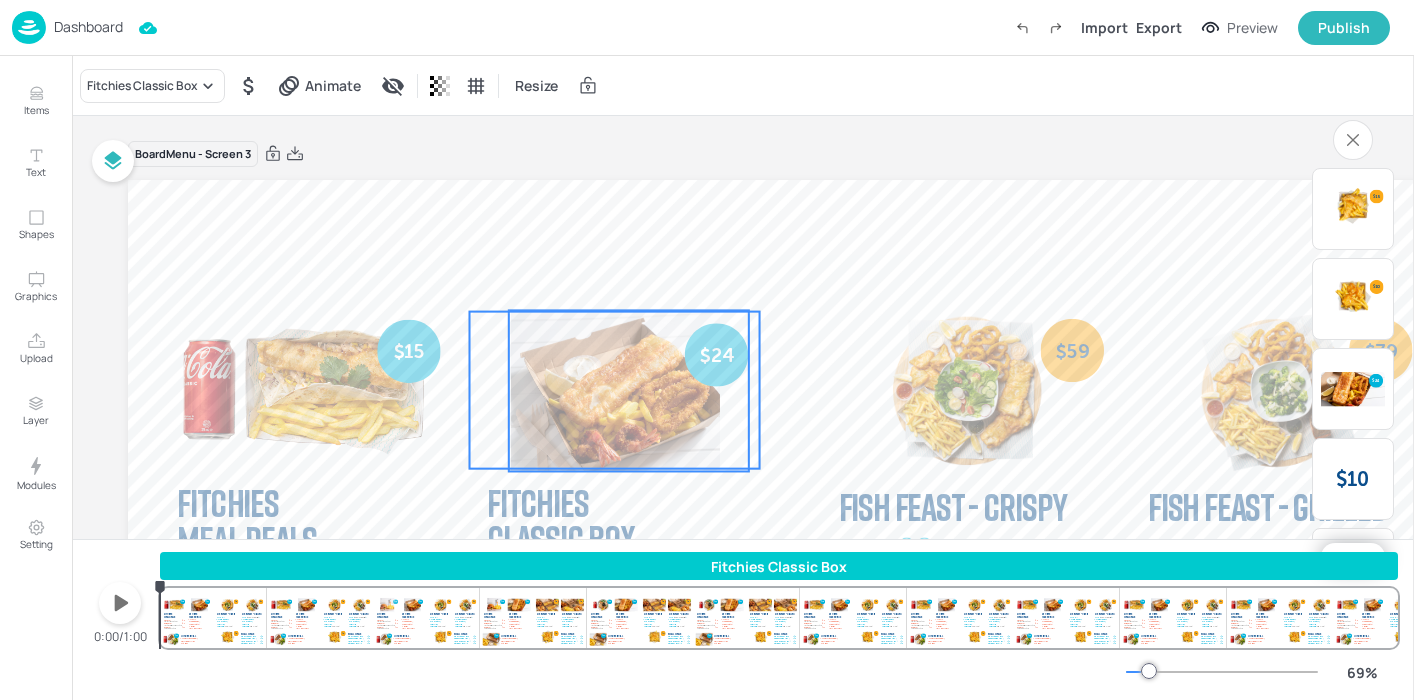 drag, startPoint x: 537, startPoint y: 333, endPoint x: 531, endPoint y: 360, distance: 27.658634 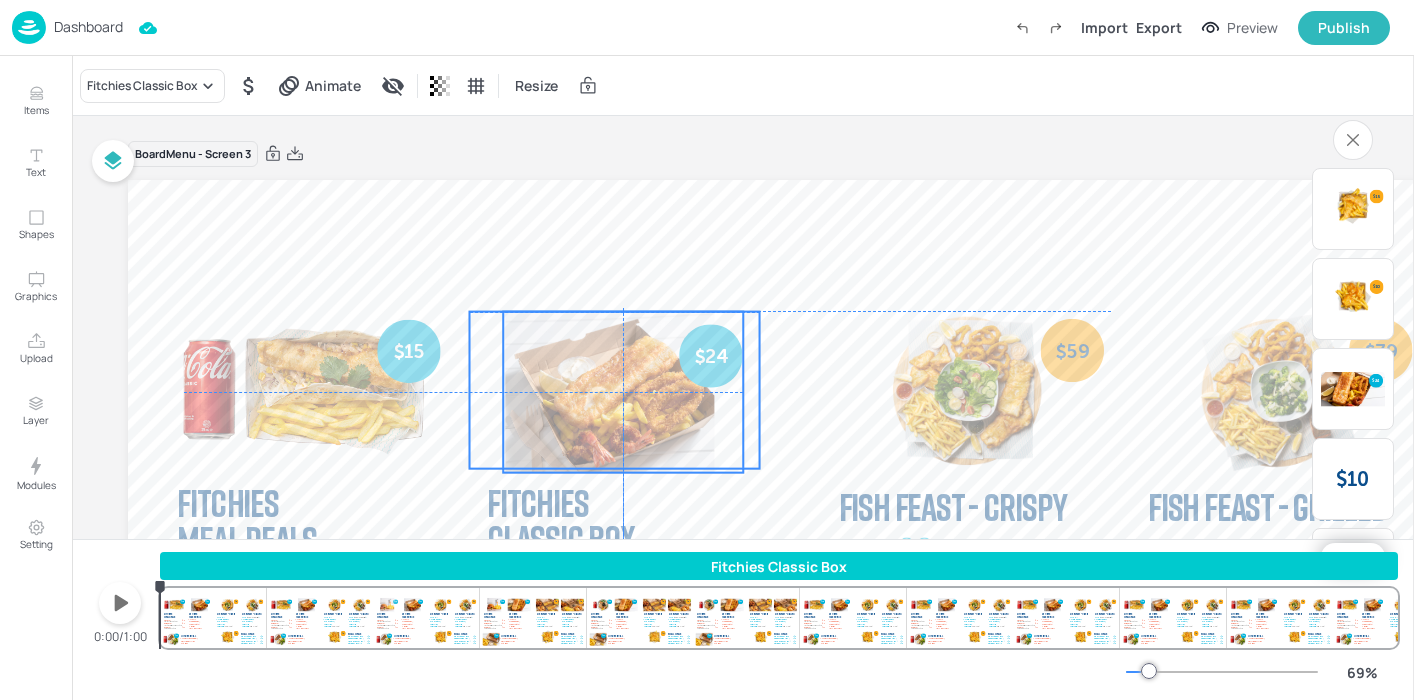 drag, startPoint x: 531, startPoint y: 360, endPoint x: 525, endPoint y: 342, distance: 18.973665 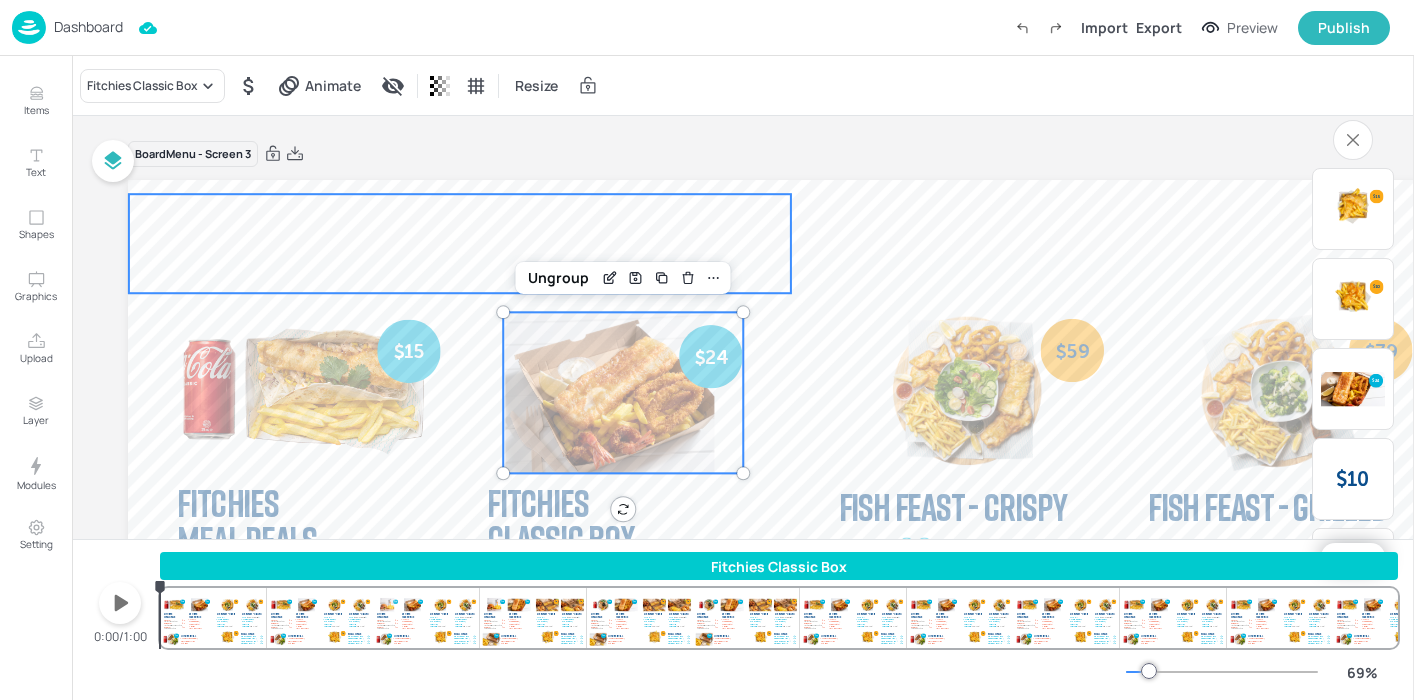 click on "Meal Deals" at bounding box center (460, 243) 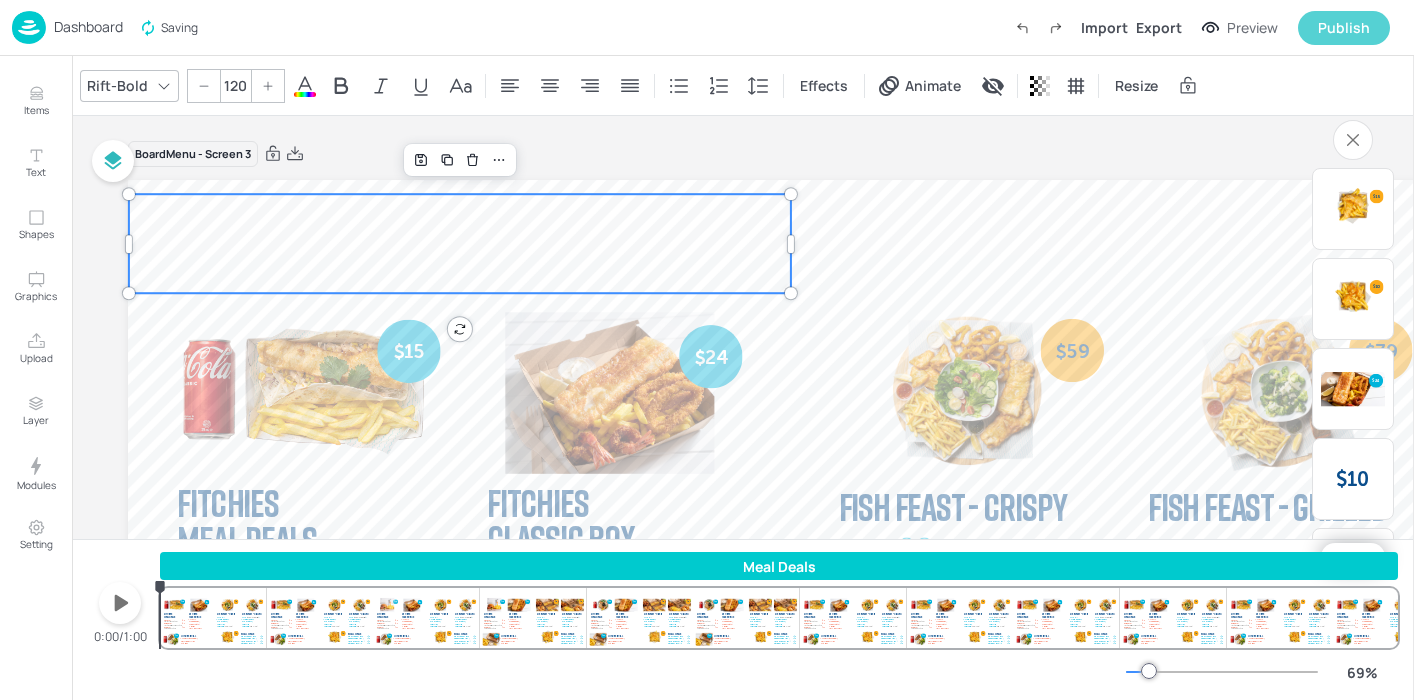 click on "Publish" at bounding box center (1344, 28) 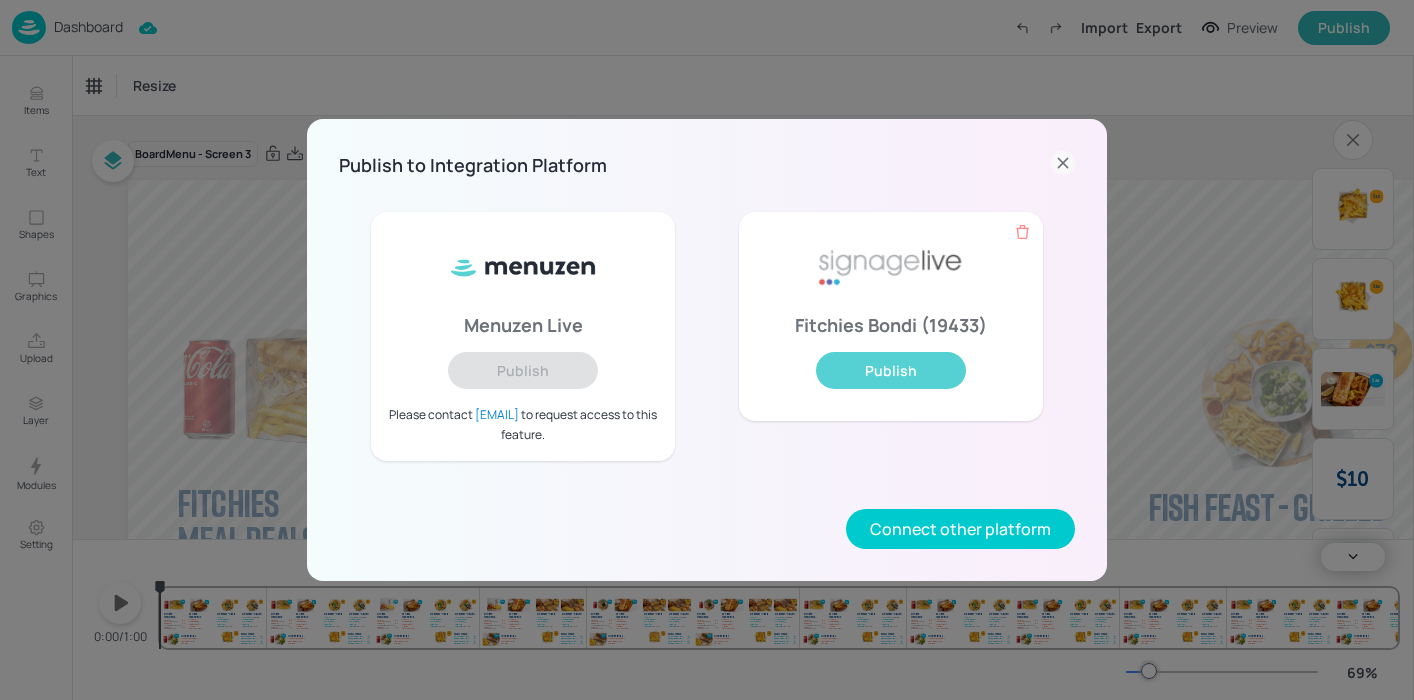 click on "Publish" at bounding box center [891, 370] 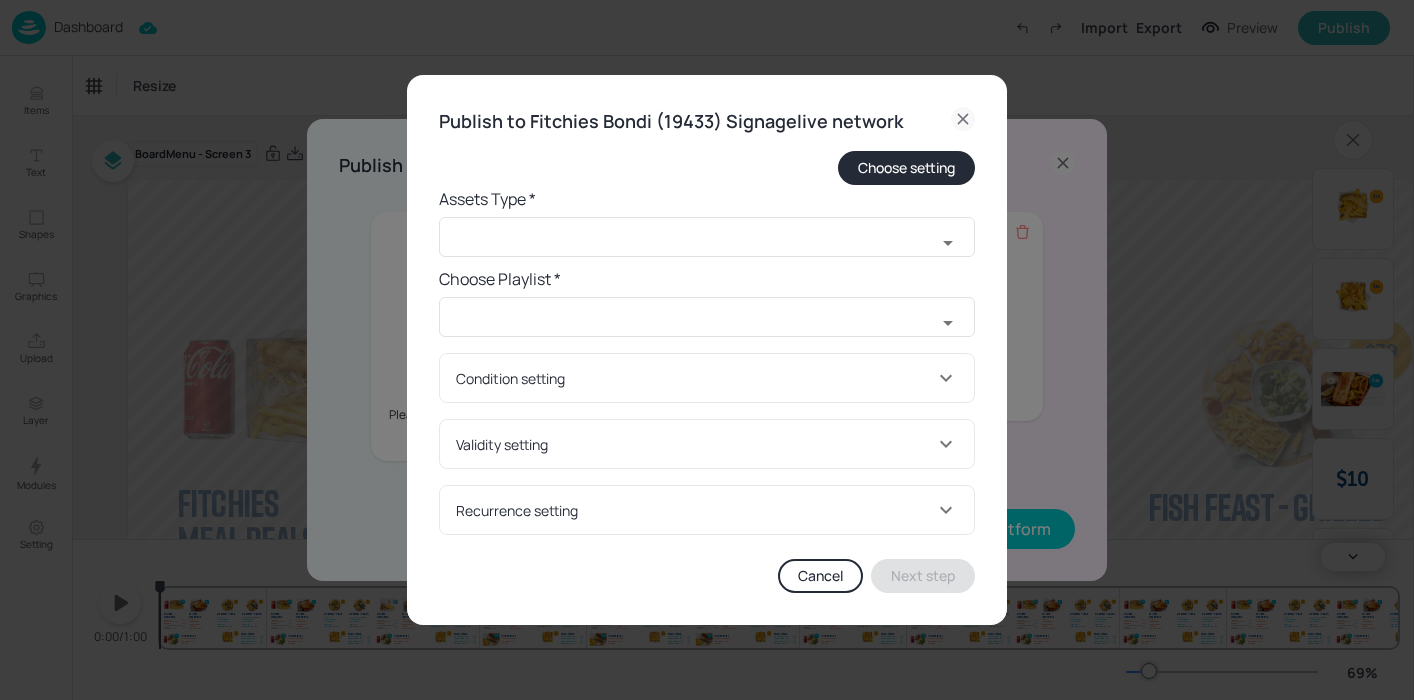 type on "All Players" 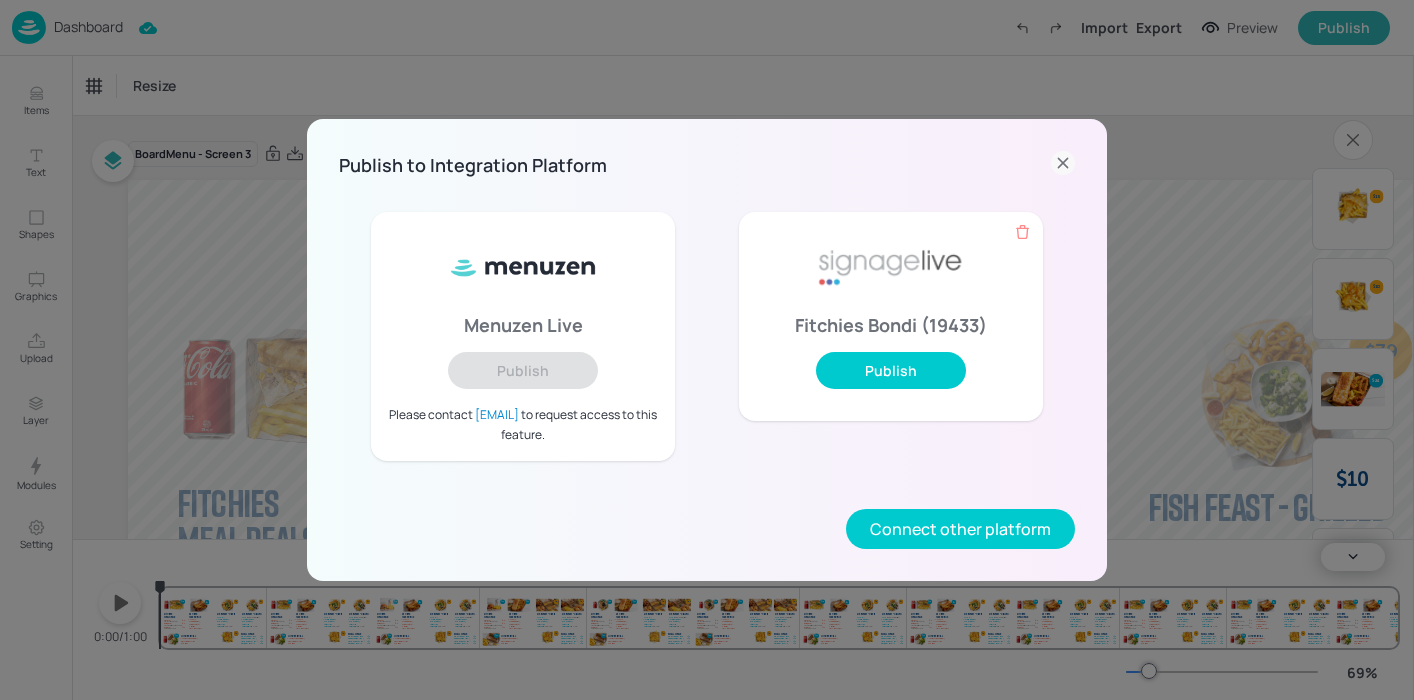 click 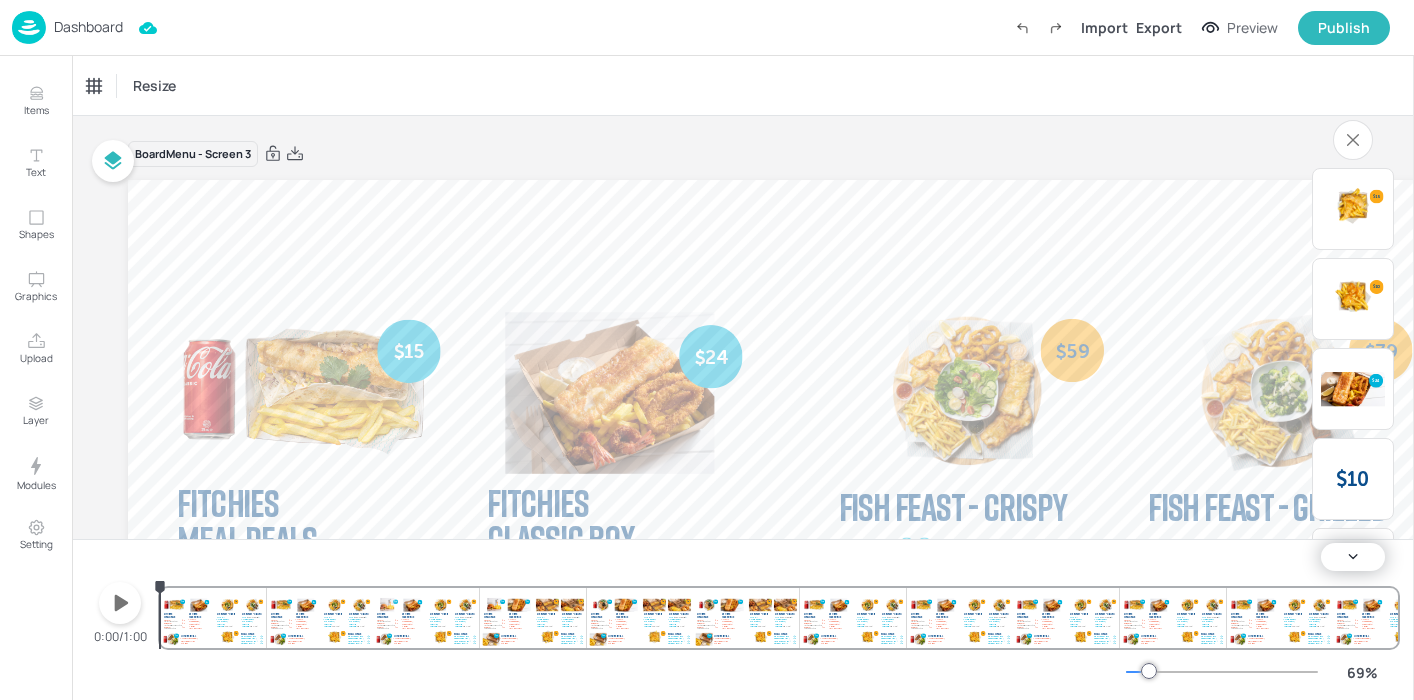 scroll, scrollTop: 0, scrollLeft: 0, axis: both 